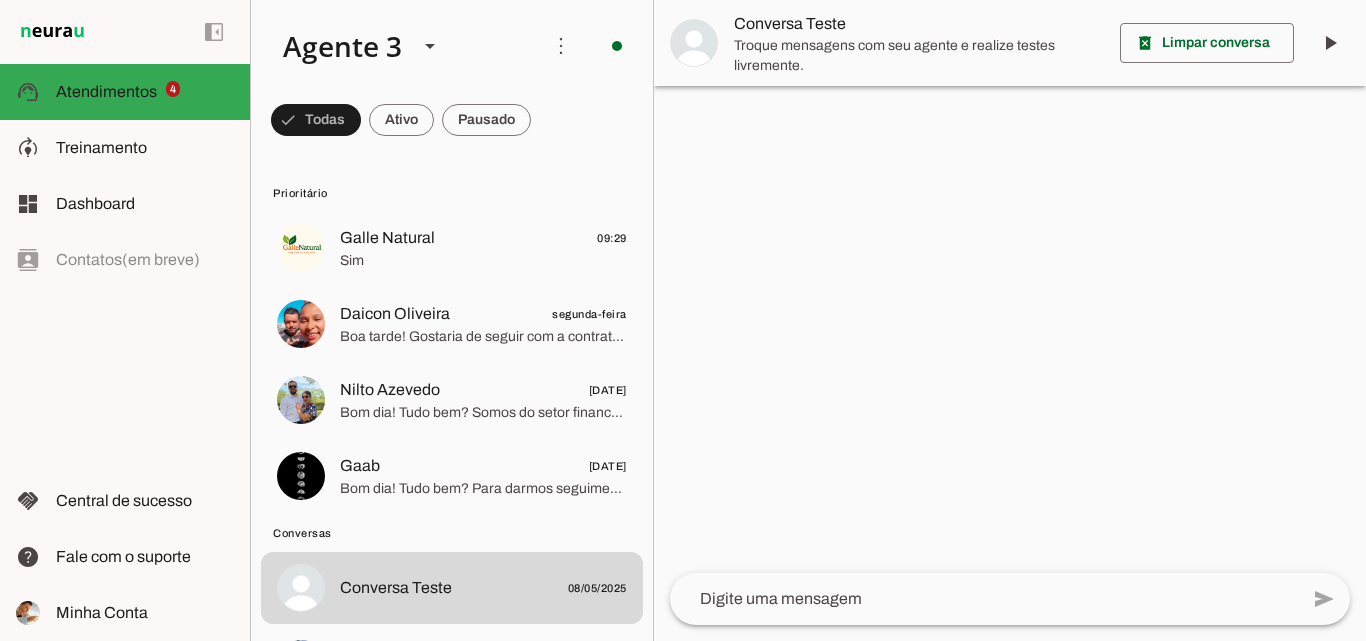 scroll, scrollTop: 0, scrollLeft: 0, axis: both 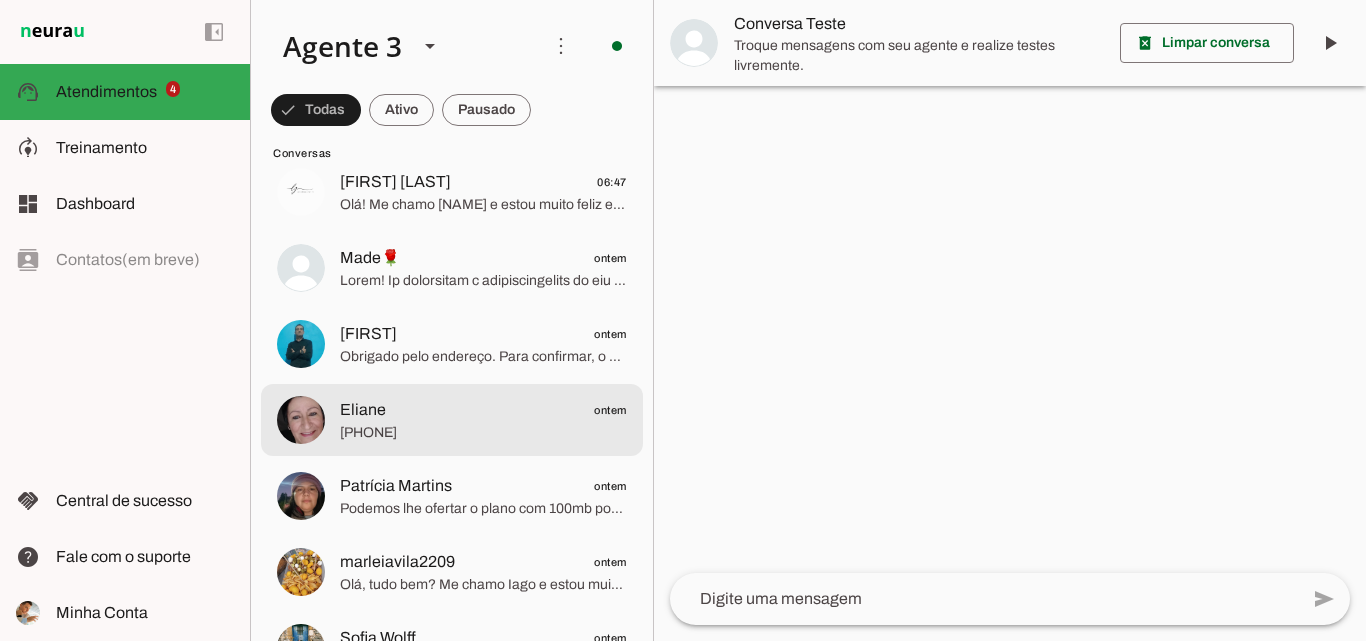click on "[PHONE]" 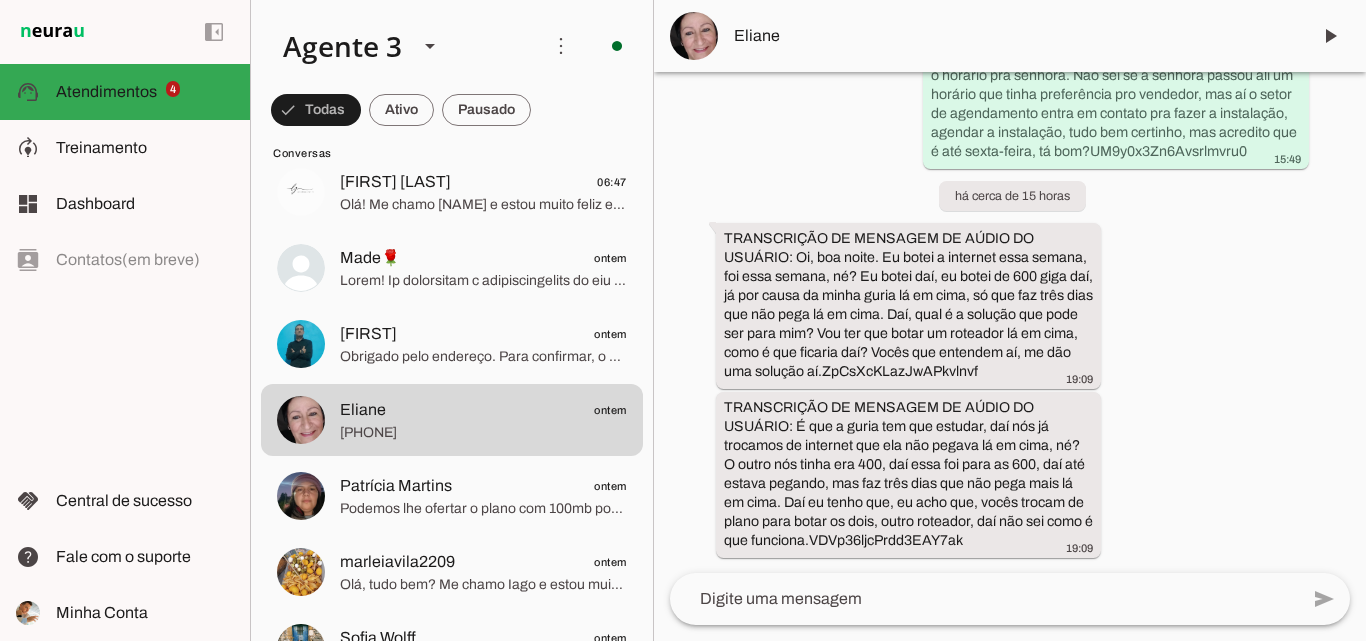 scroll, scrollTop: 15560, scrollLeft: 0, axis: vertical 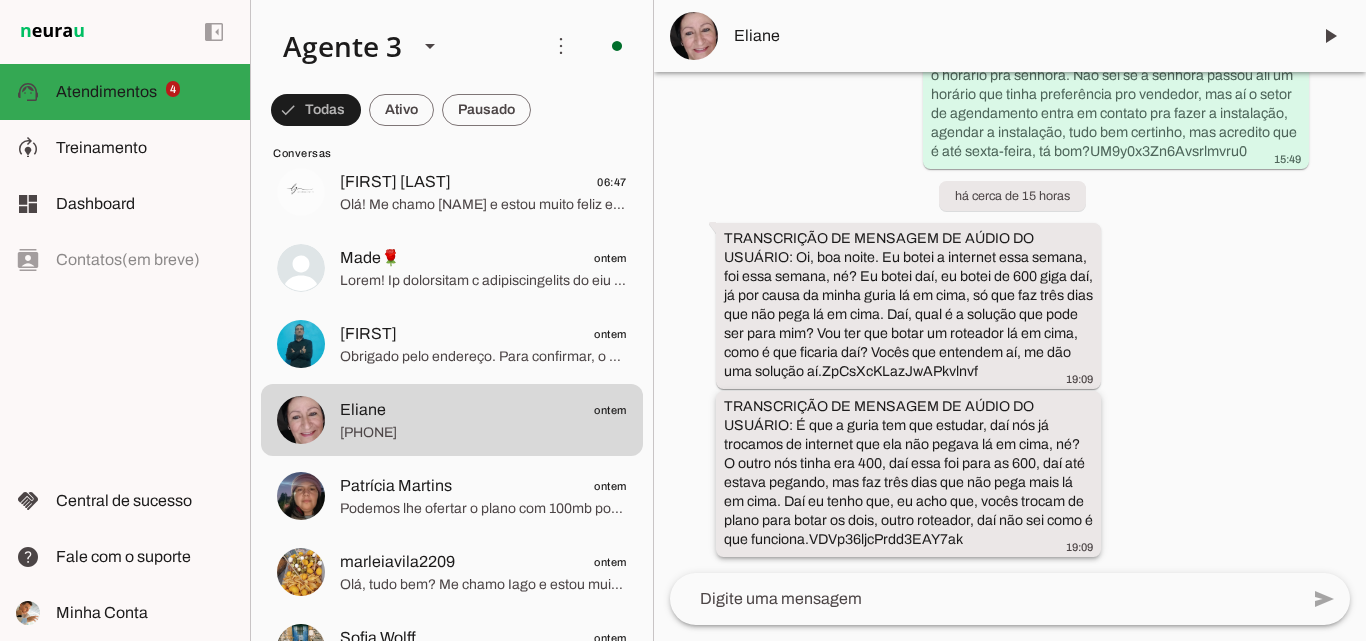drag, startPoint x: 791, startPoint y: 254, endPoint x: 1023, endPoint y: 528, distance: 359.02646 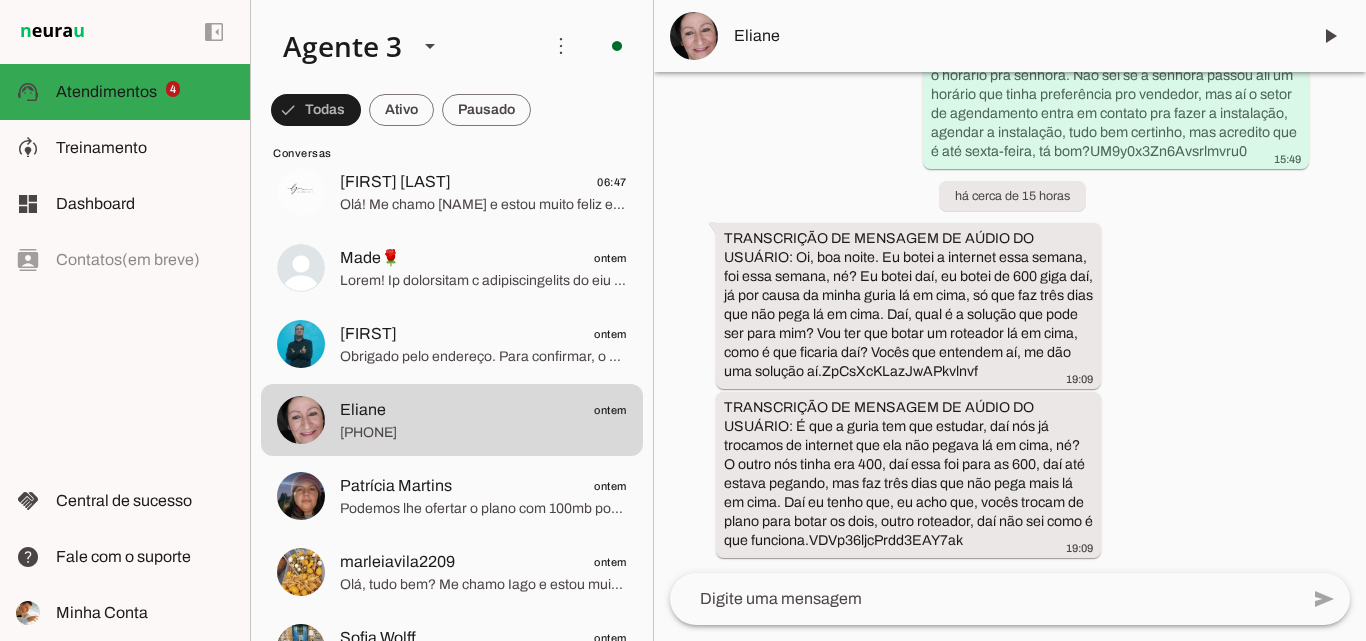click on "Agente ativado
Agente pausado
Próximo follow-up (tempo indisponível)
há 9 dias
Olá! Tenho interesse e queria mais informações, por favor. 12:13 Upv0MxTZNjyYNtNpSS8w
Olá! Me chamo [NAME] e estou muito feliz pela oportunidade de falar com você. Sou especialista da ParanhanaNET, um provedor líder de mercado, eleito como o provedor que entrega a banda larga mais veloz de todo o Vale do Paranhana. Estamos no top 3 do ranking de velocidade de internet no Rio Grande do Sul e no Top 10 do Brasil, segundo o site minhaconexao.com.br. Além disso, somos reconhecidos como o melhor provedor em qualidade de atendimento e suporte técnico no Vale do Paranhana. 12:13 Upv0MxTZNjyYNtNpSS8w 12:13 Upv0MxTZNjyYNtNpSS8w
[FULL_NAME]
Rua [STREET_NAME] [NEIGHBORHOOD] [NUMBER]. Parobe 12:17 tTGHD6T3YAoKN46a1qTS 12:17" at bounding box center [1010, 322] 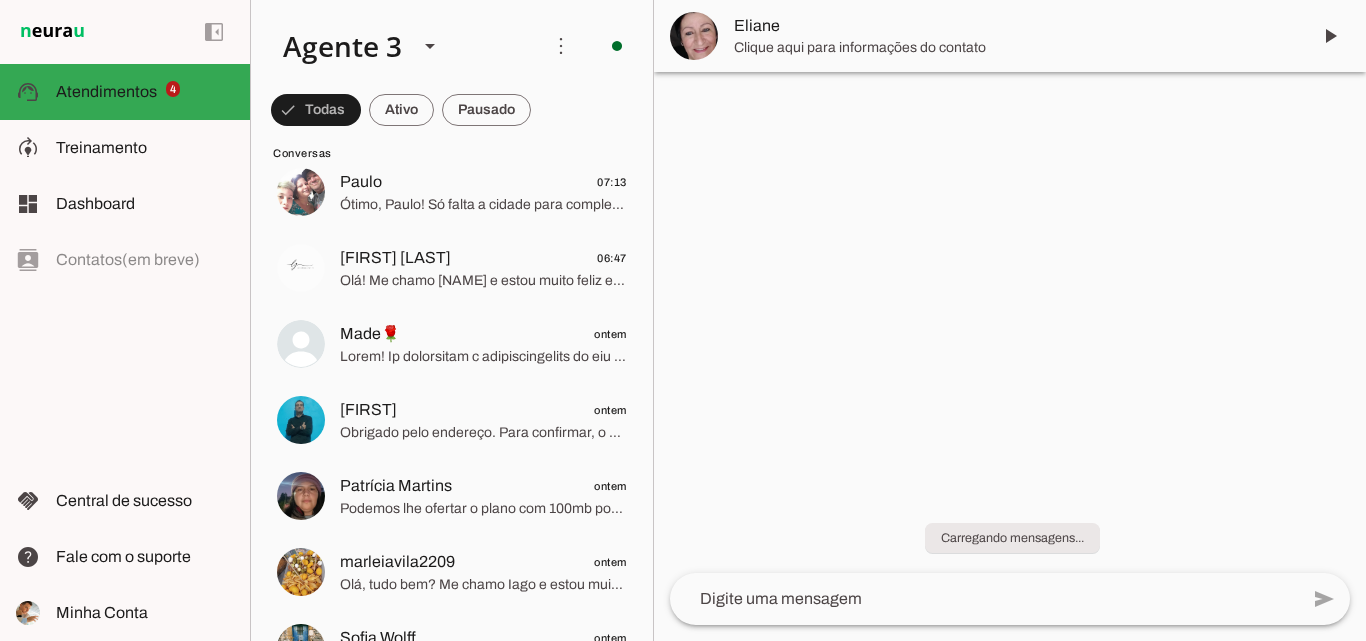 scroll, scrollTop: 0, scrollLeft: 0, axis: both 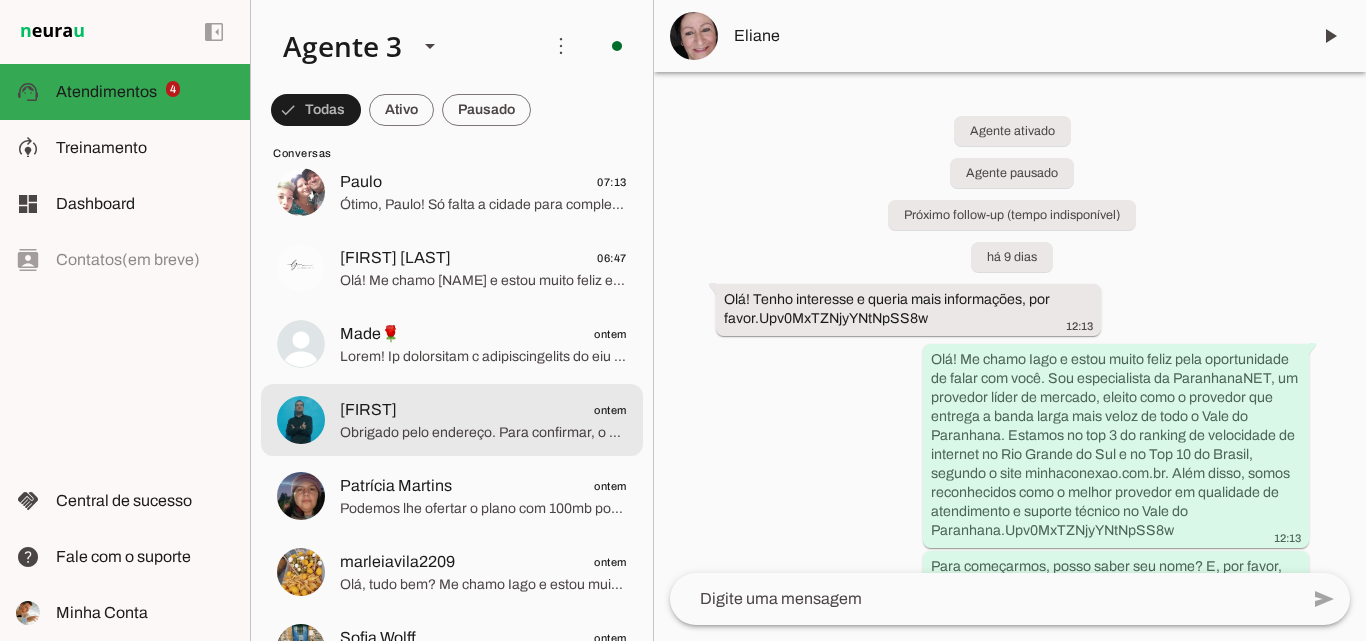 click on "[NAME]
[DATE]" 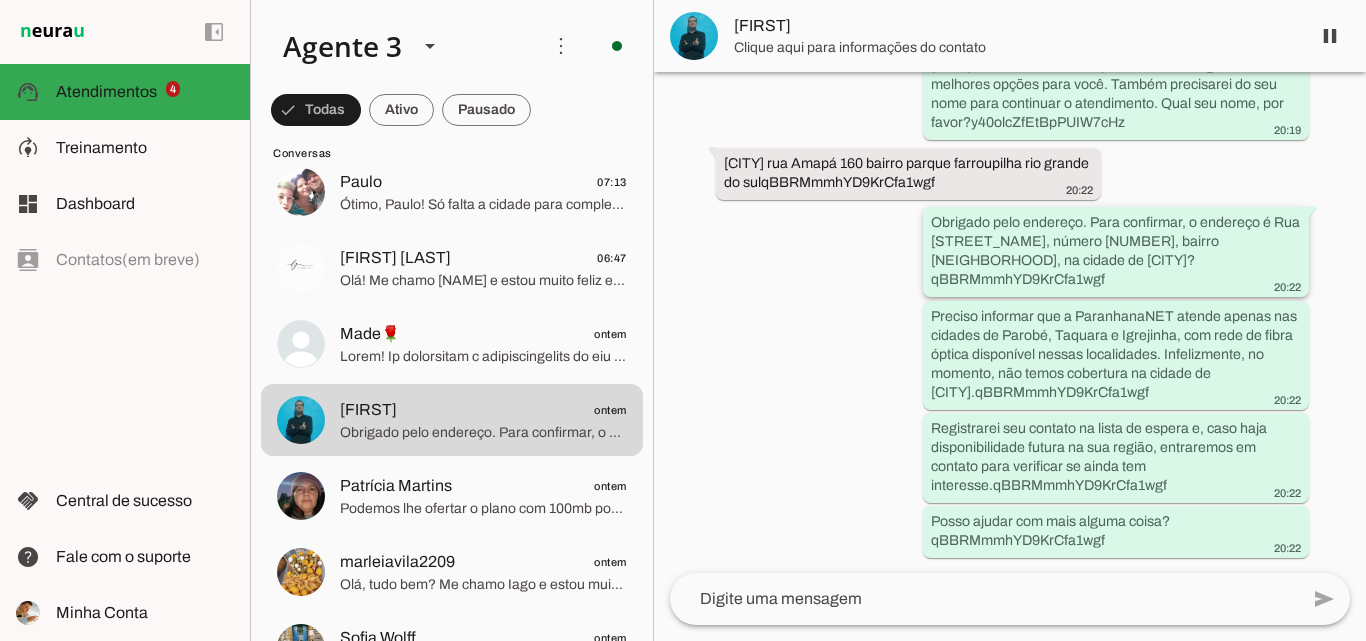scroll, scrollTop: 0, scrollLeft: 0, axis: both 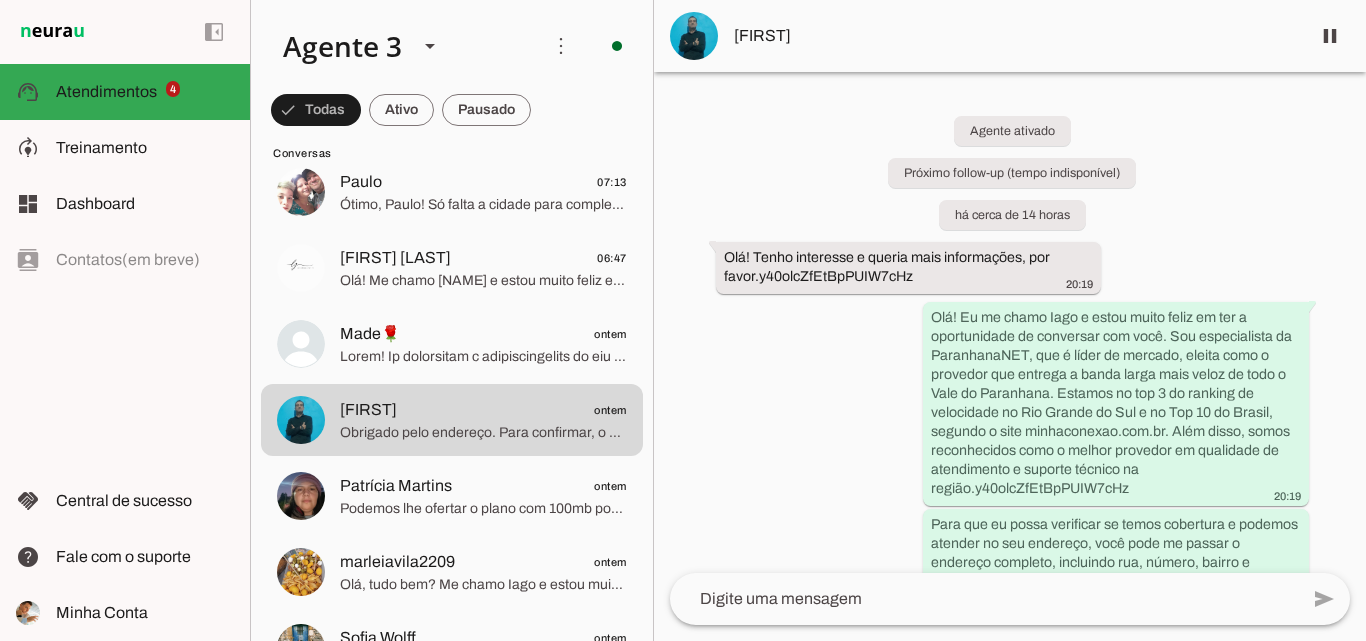 click on "[FIRST]" at bounding box center [1010, 36] 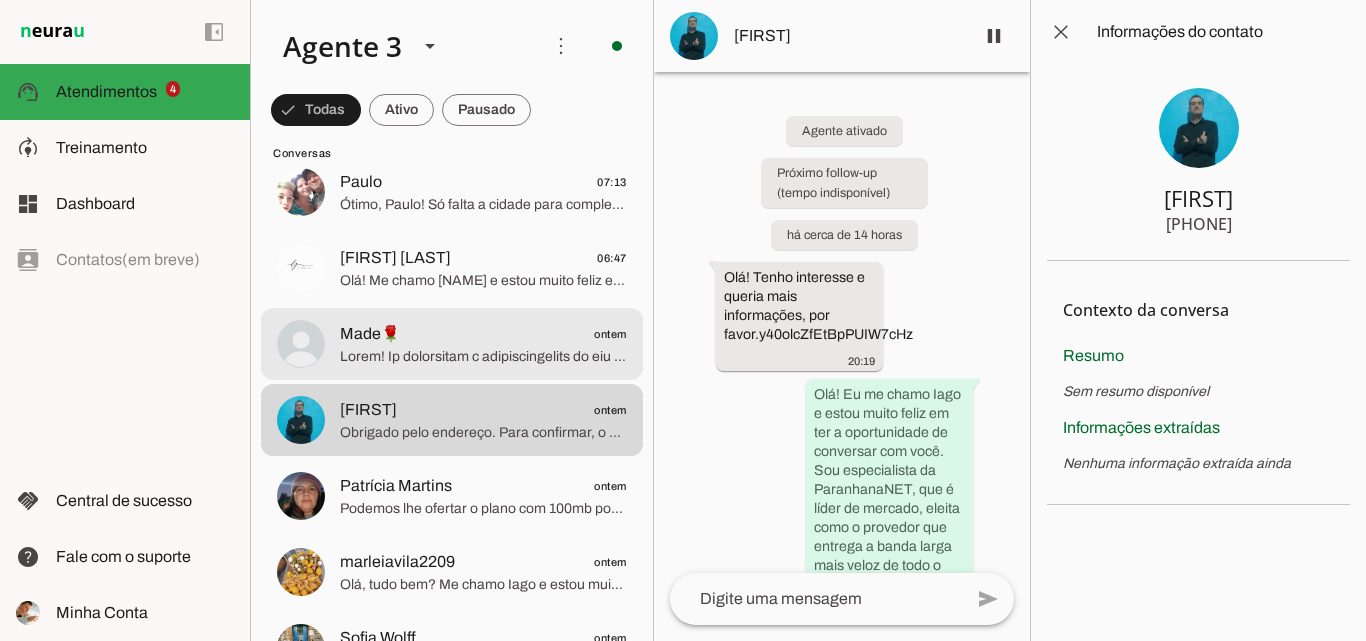 click on "[FIRST] [LAST]
ontem" 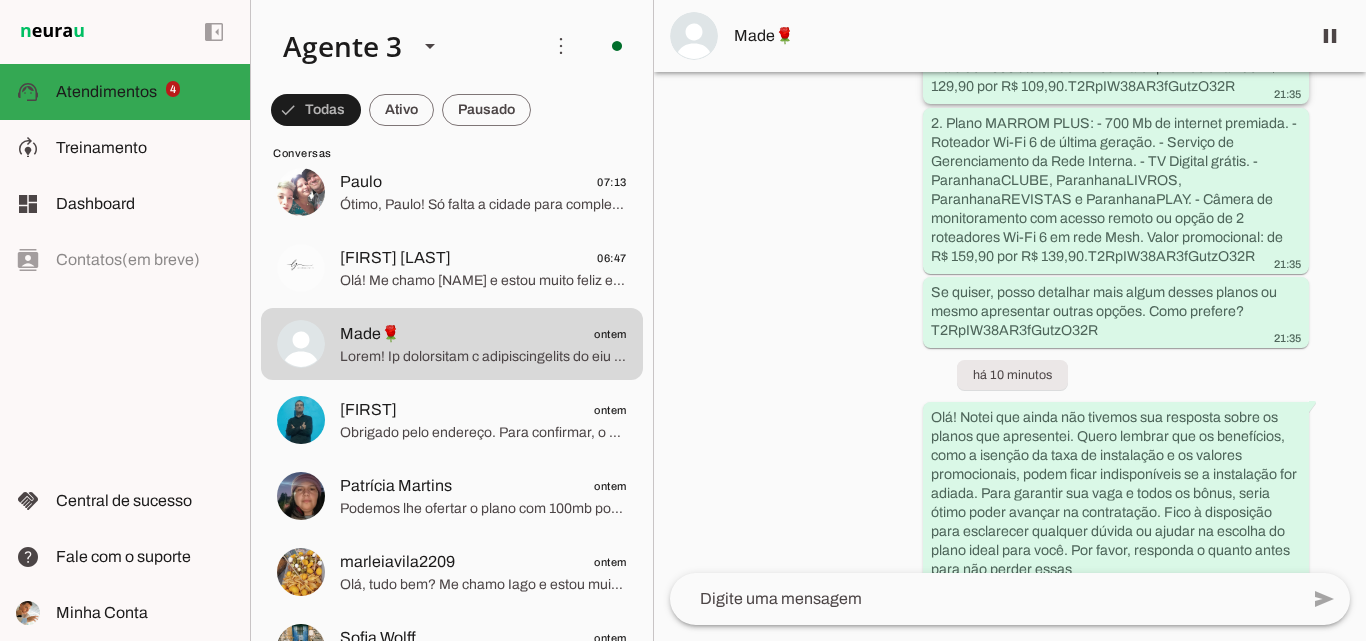 scroll, scrollTop: 2802, scrollLeft: 0, axis: vertical 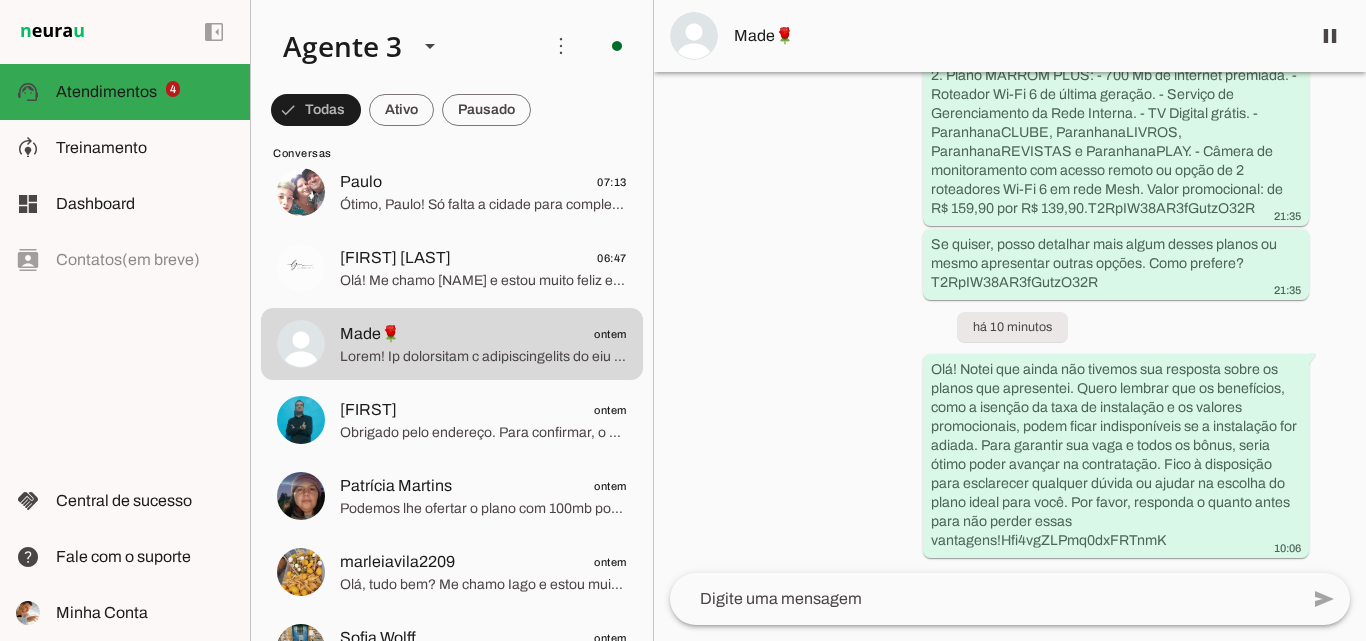 click on "Made🌹" at bounding box center (1010, 36) 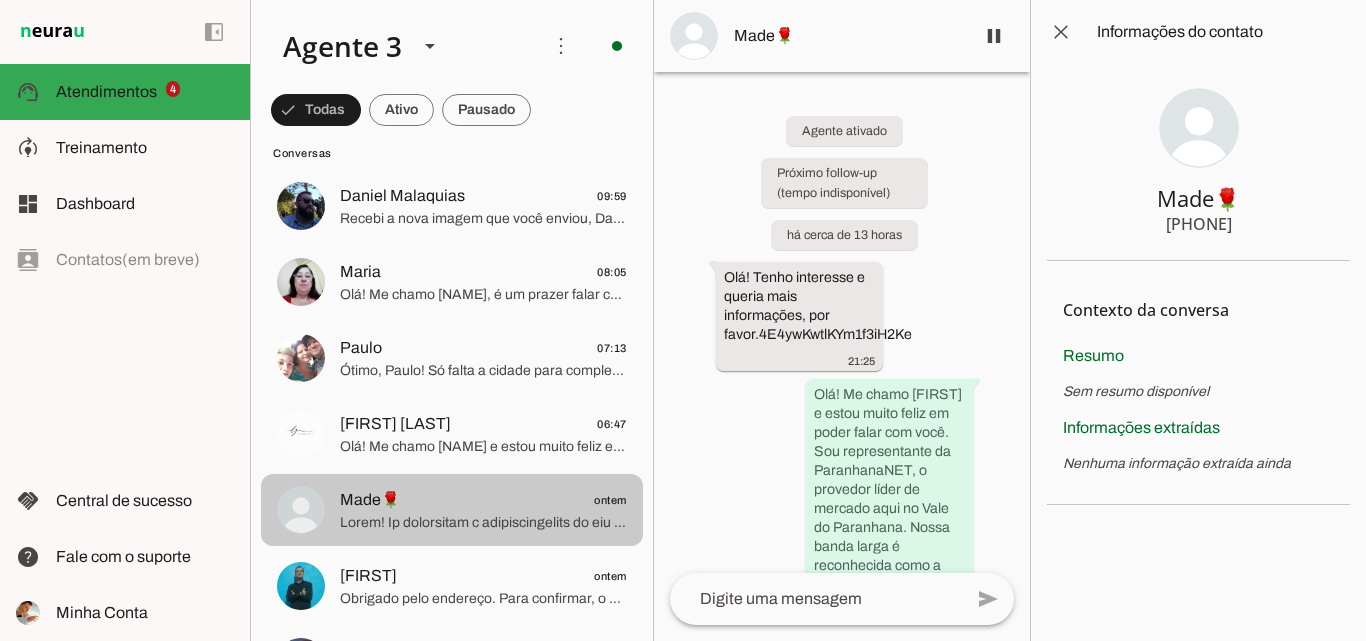 scroll, scrollTop: 500, scrollLeft: 0, axis: vertical 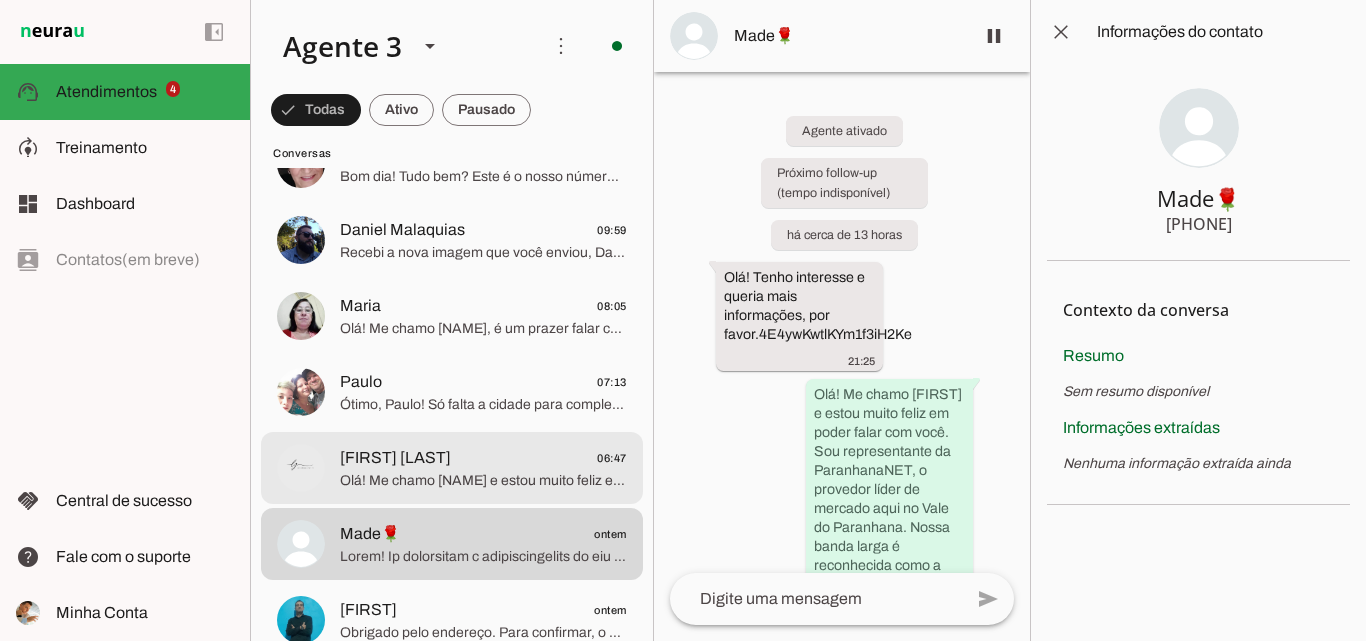 click on "[NAME]
[TIME]" 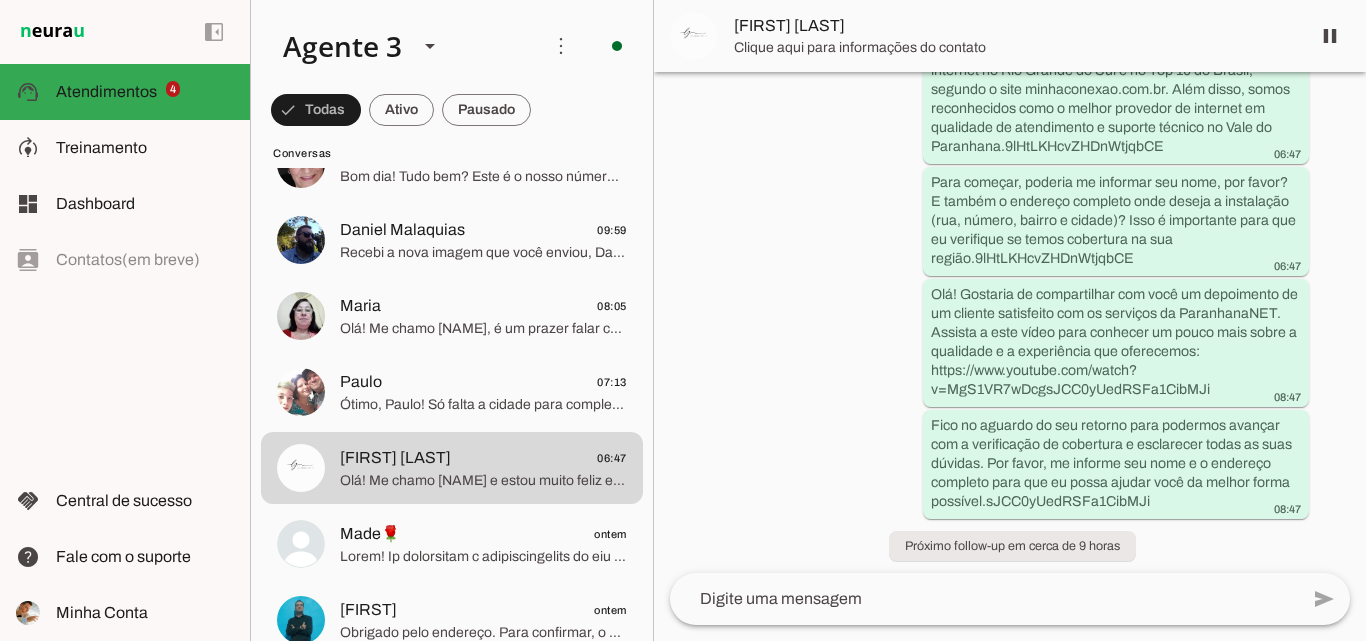 scroll, scrollTop: 308, scrollLeft: 0, axis: vertical 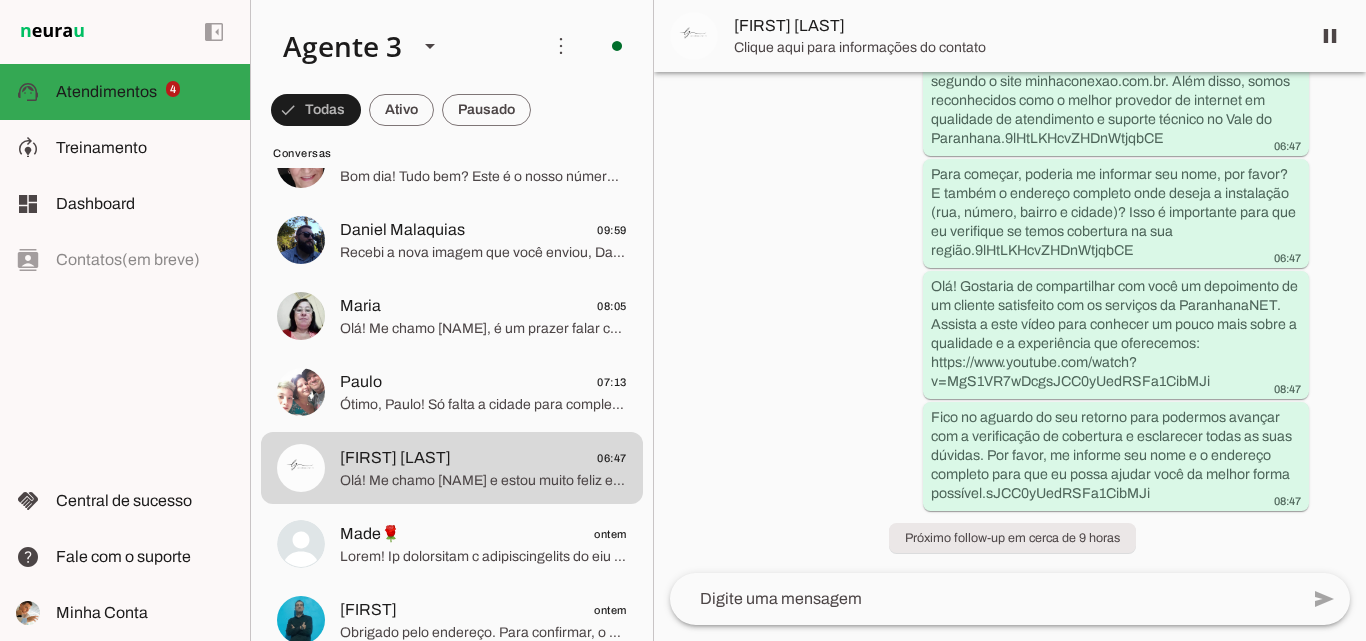 click on "Clique aqui para informações do contato" at bounding box center (1014, 48) 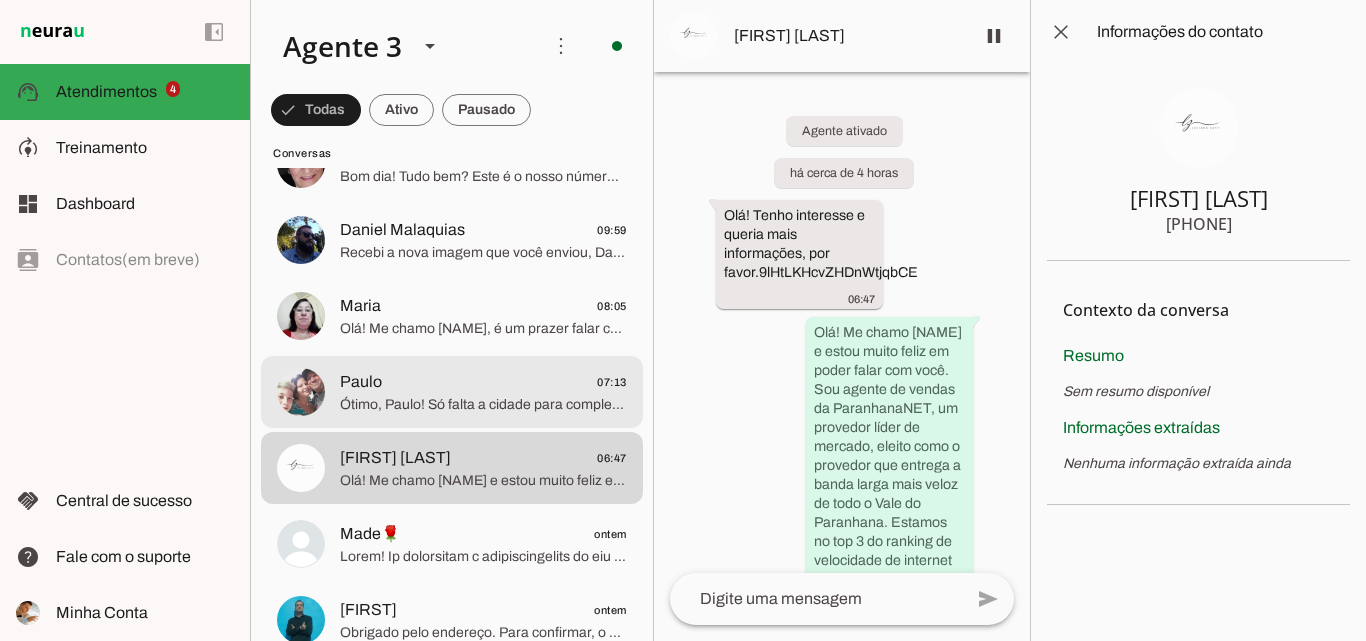 click on "Ótimo, Paulo! Só falta a cidade para completar o endereço e verificar se temos cobertura de fibra óptica para você. Pode informar a cidade, por favor? E aproveitando, por favor, me informe também o seu CPF para registrar o pedido e liberar os benefícios como a isenção da taxa de instalação." 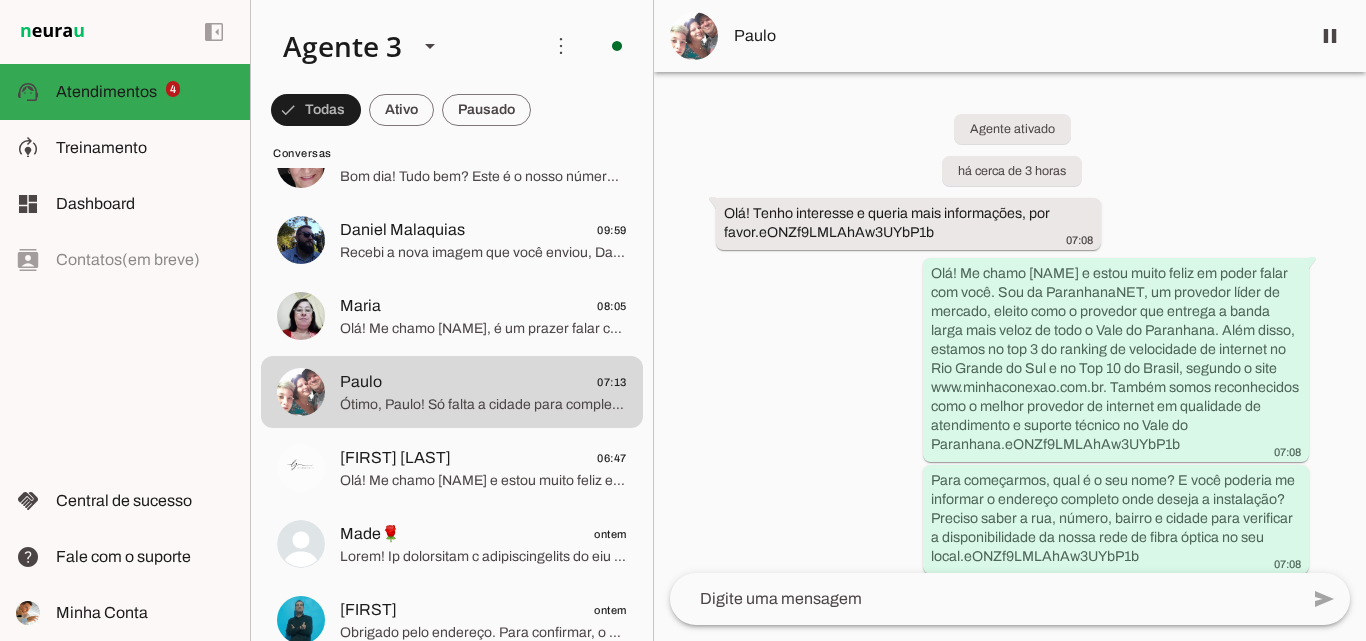 scroll, scrollTop: 0, scrollLeft: 0, axis: both 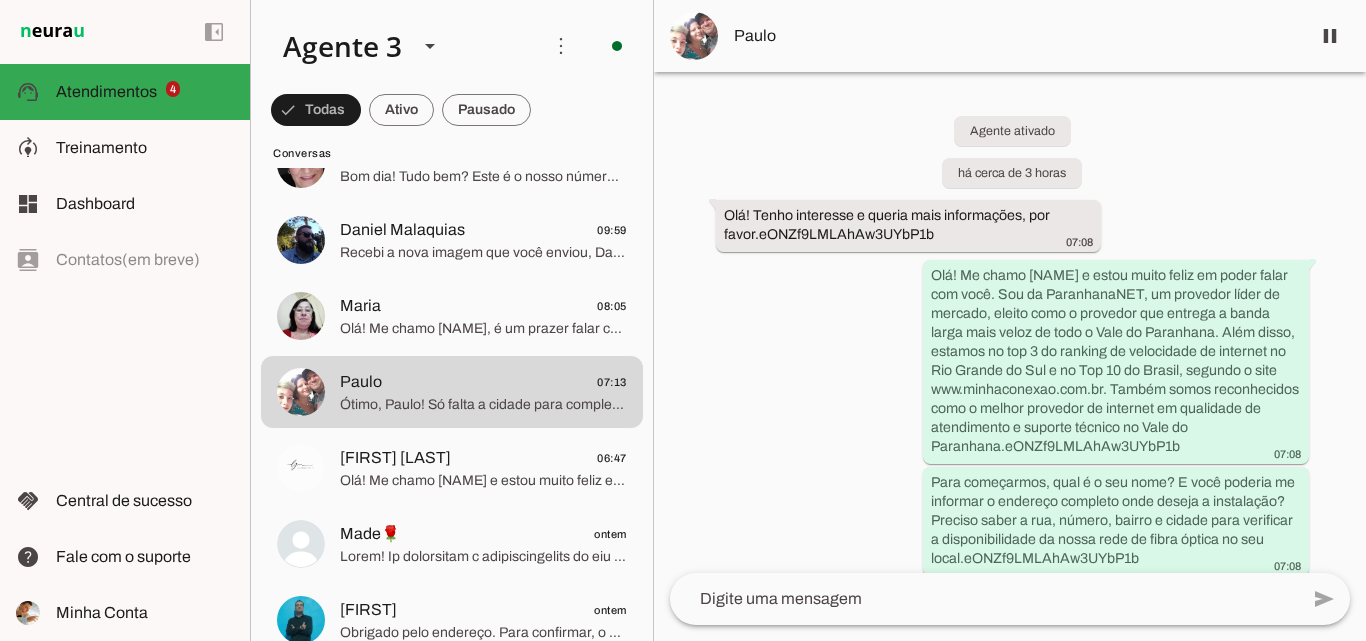 click on "Paulo" at bounding box center (1014, 36) 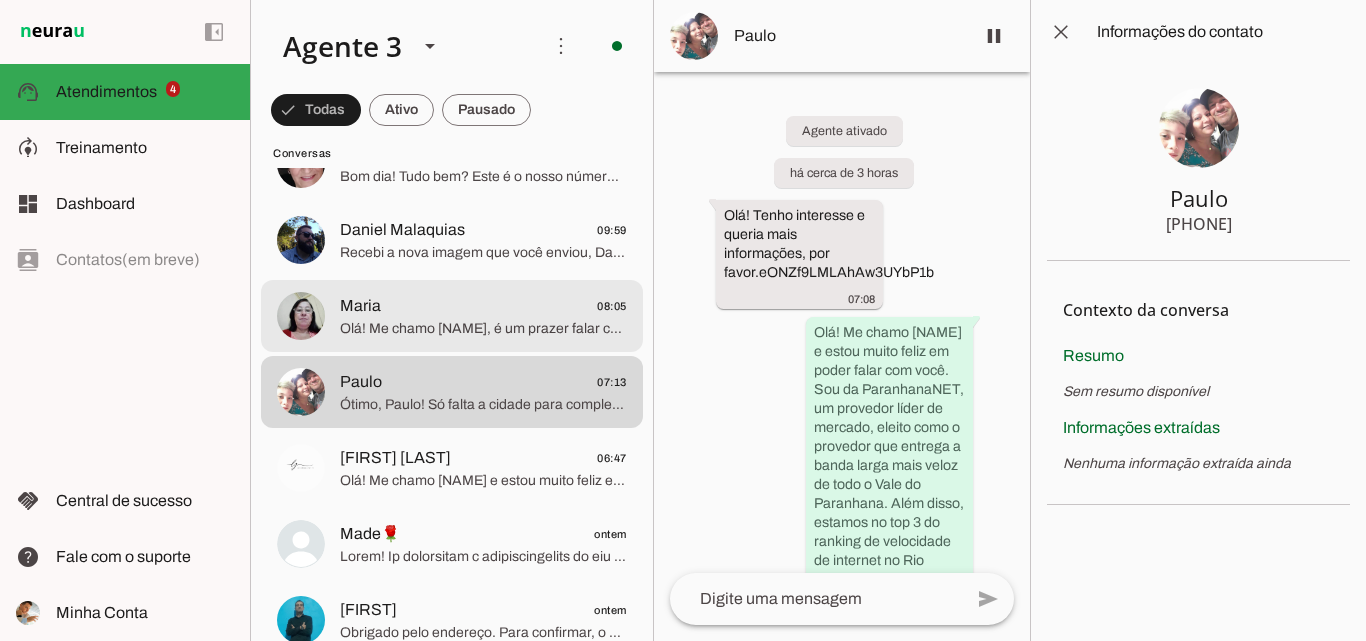 click on "Olá! Me chamo [NAME], é um prazer falar com você. Sou representante da ParanhanaNET, um provedor líder de mercado que entrega a banda larga mais veloz do Vale do Paranhana, estando no top 3 do Rio Grande do Sul e no Top 10 do Brasil, segundo o site minhaconexao.com.br. Também somos reconhecidos pela qualidade do nosso atendimento e suporte técnico aqui na região.
Gostaria de saber seu nome para prosseguirmos? E também, poderia me informar o endereço completo onde deseja a instalação da internet? Isso inclui rua, número, bairro e cidade, para que eu possa verificar a disponibilidade do serviço para você." 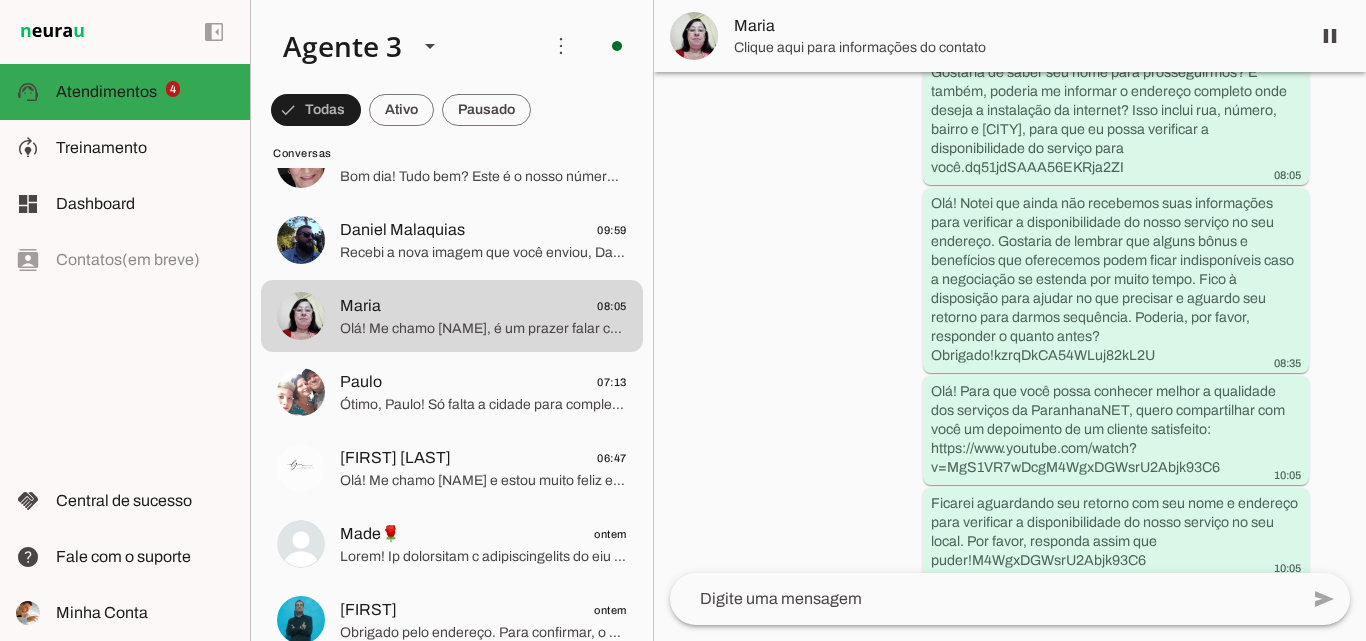 scroll, scrollTop: 434, scrollLeft: 0, axis: vertical 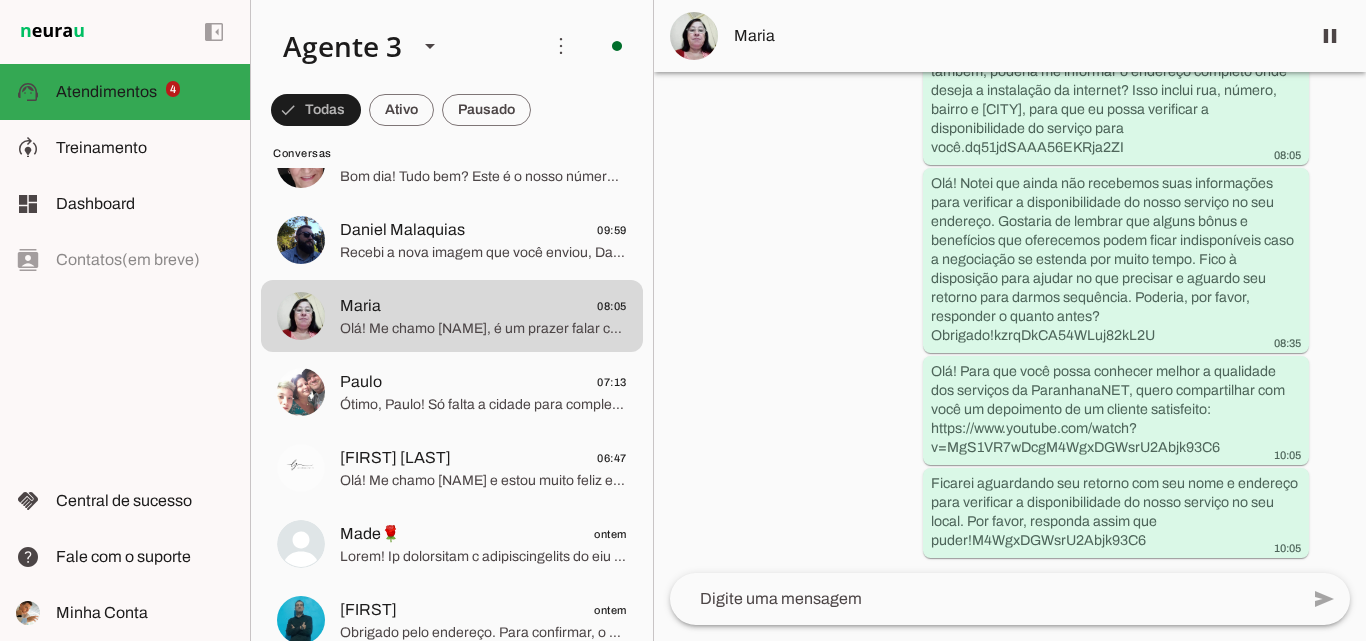 click on "Maria" at bounding box center (1014, 36) 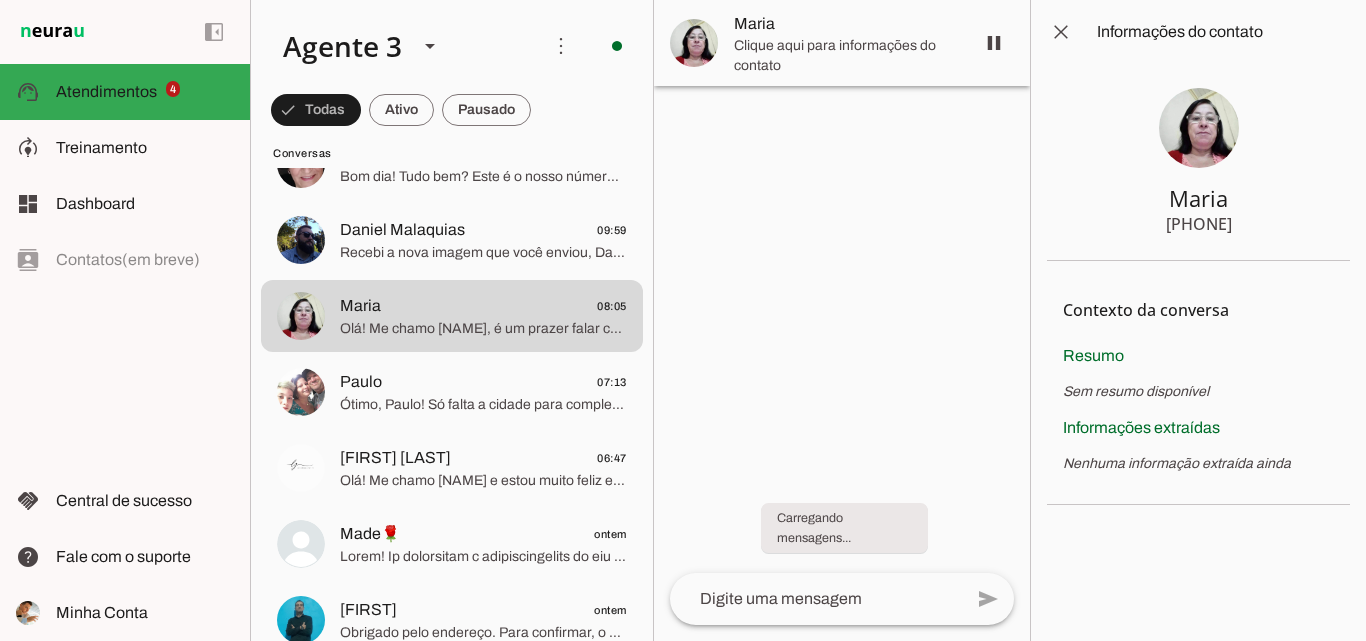 scroll, scrollTop: 0, scrollLeft: 0, axis: both 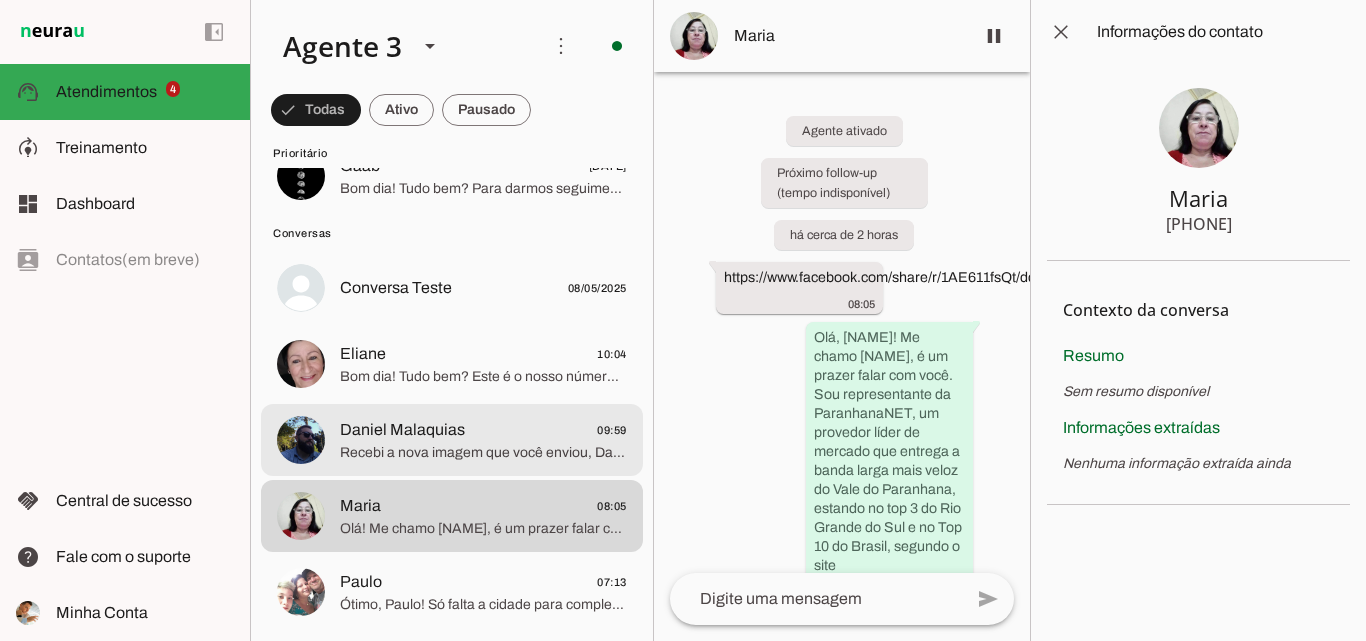 click on "Recebi a nova imagem que você enviou, Daniel, obrigado por enviar.
Já estou com todos os documentos necessários para encaminhar seu pedido para aprovação financeira e garantir a isenção da taxa de instalação. Também vou solicitar o agendamento da instalação para sábado, 08/08, a partir das 9h, conforme combinamos.
Assim que a equipe confirmar o agendamento, você será informado. Se surgir qualquer dúvida ou se precisar de ajuda, estarei à disposição.
Aproveito para reforçar que seu suporte é 24 horas por dia, 7 dias por semana, pelo telefone/WhatsApp [PHONE].
Posso ajudar com mais alguma coisa agora?" 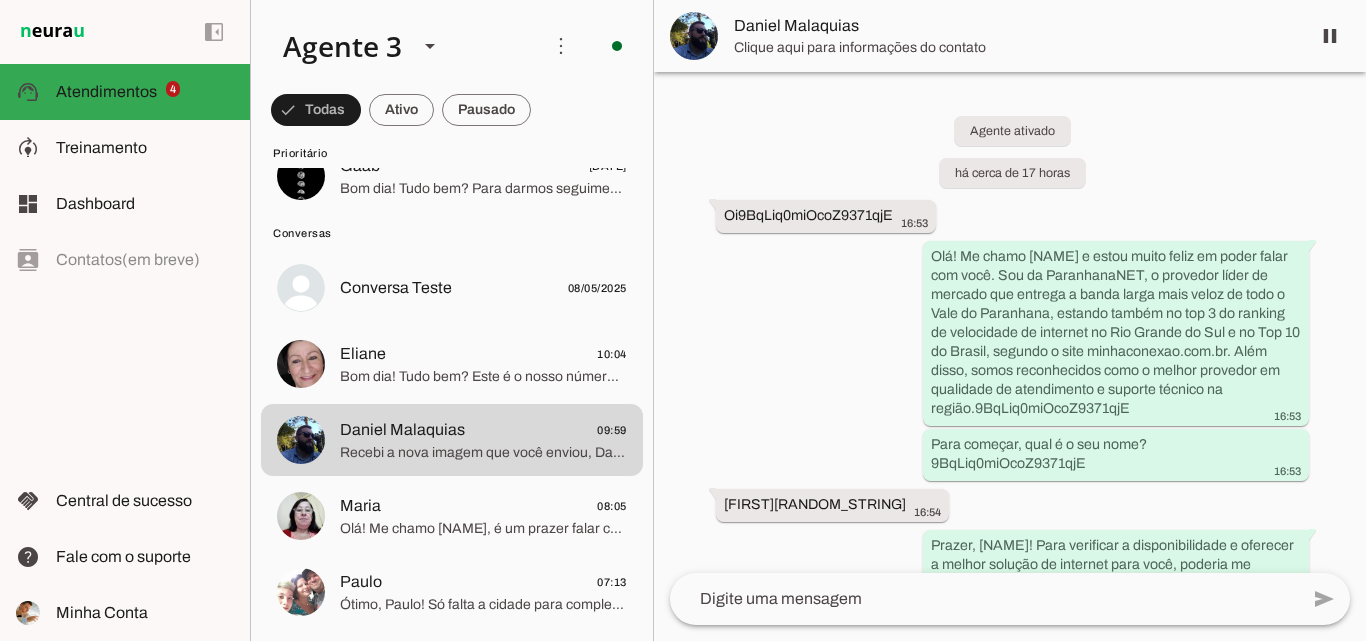 click on "Daniel Malaquias" at bounding box center [1014, 26] 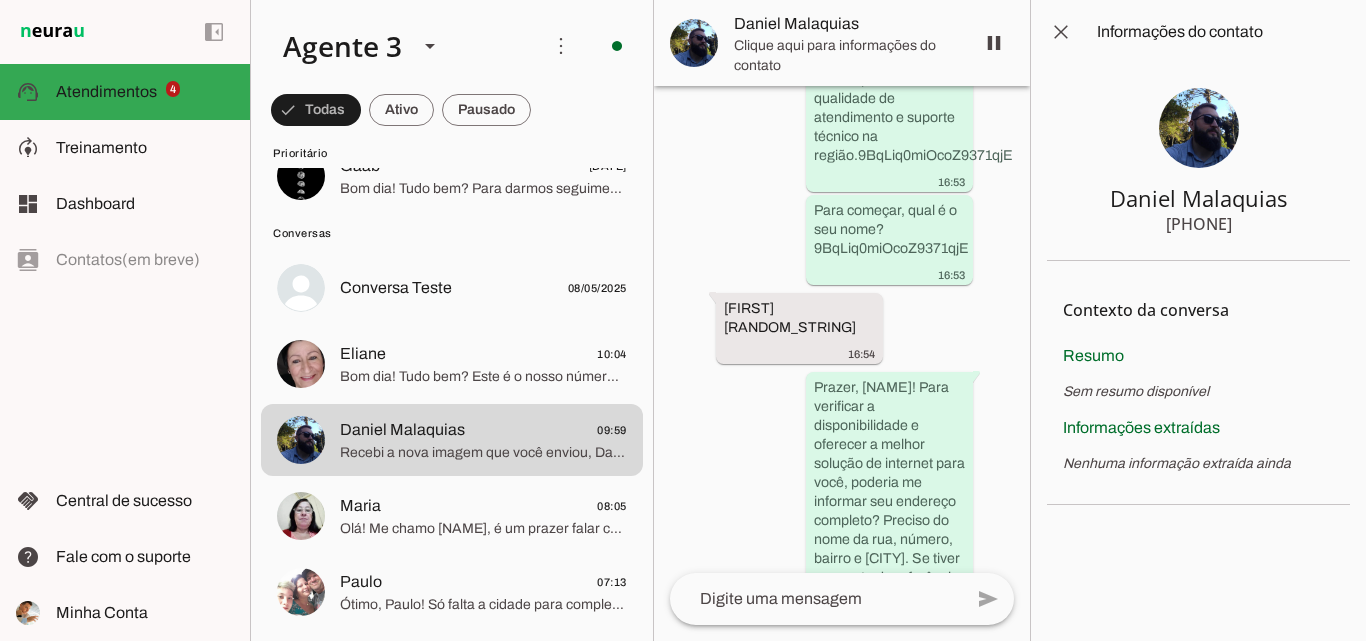 scroll, scrollTop: 1004, scrollLeft: 0, axis: vertical 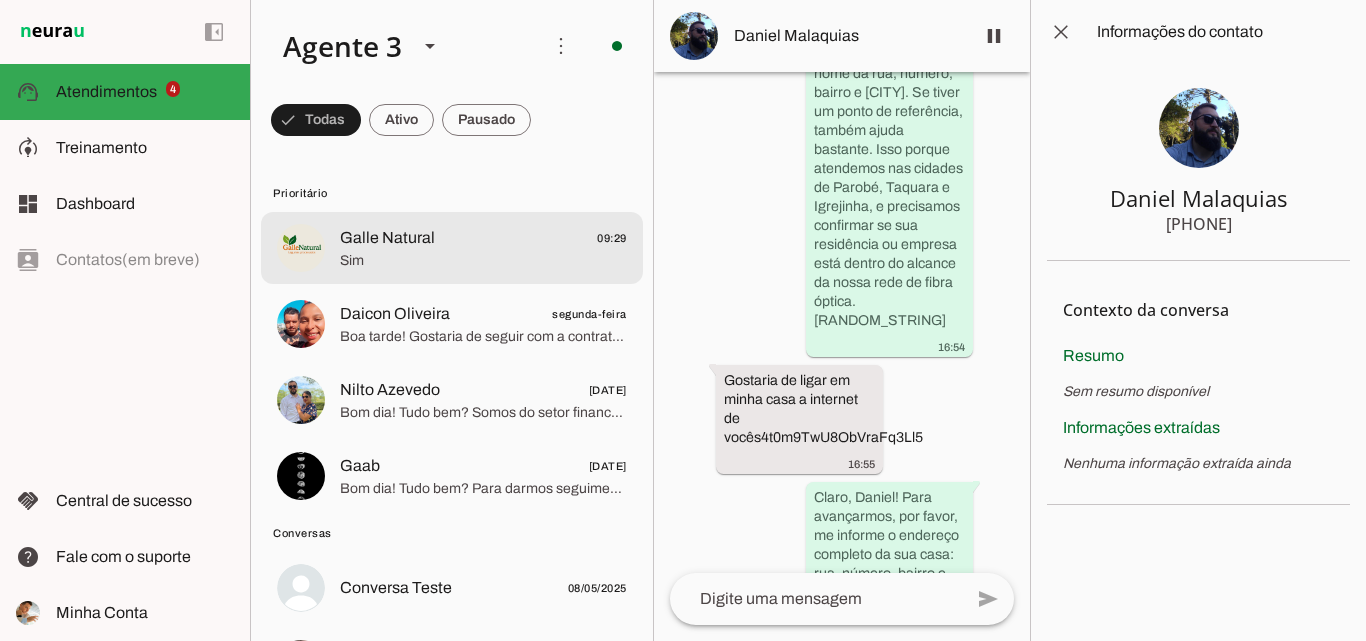 click on "Sim" 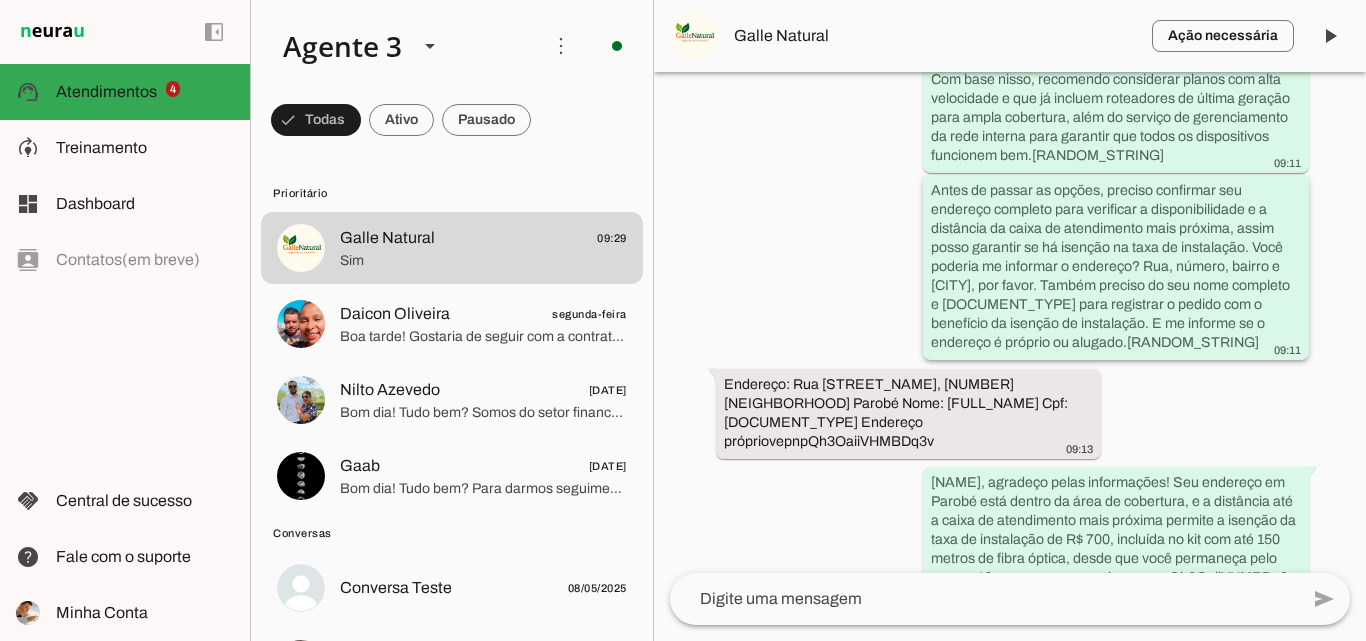 scroll, scrollTop: 1570, scrollLeft: 0, axis: vertical 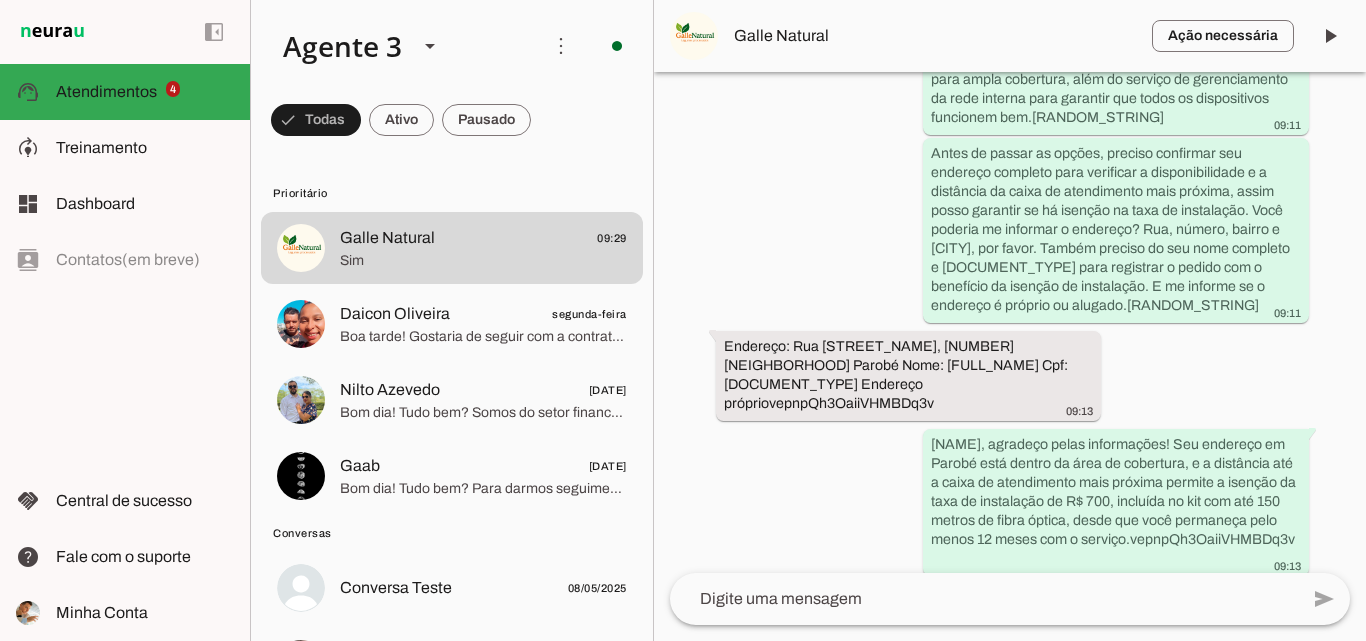 click on "Galle Natural" at bounding box center (935, 36) 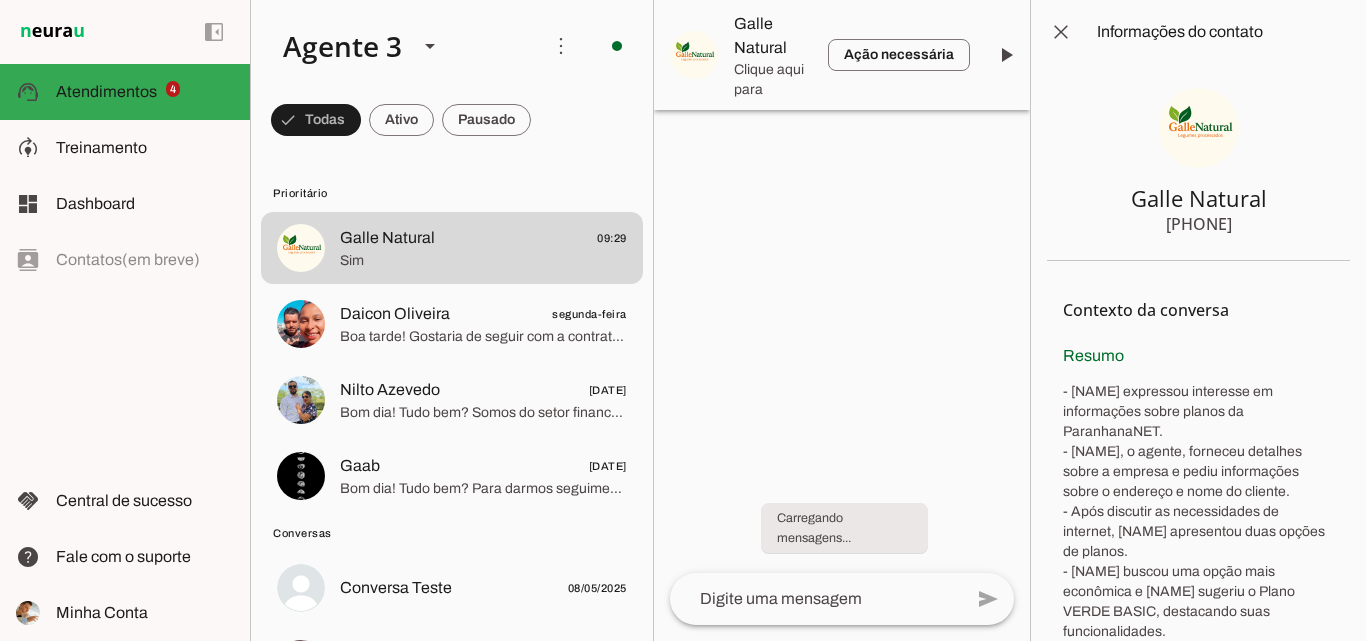 scroll, scrollTop: 0, scrollLeft: 0, axis: both 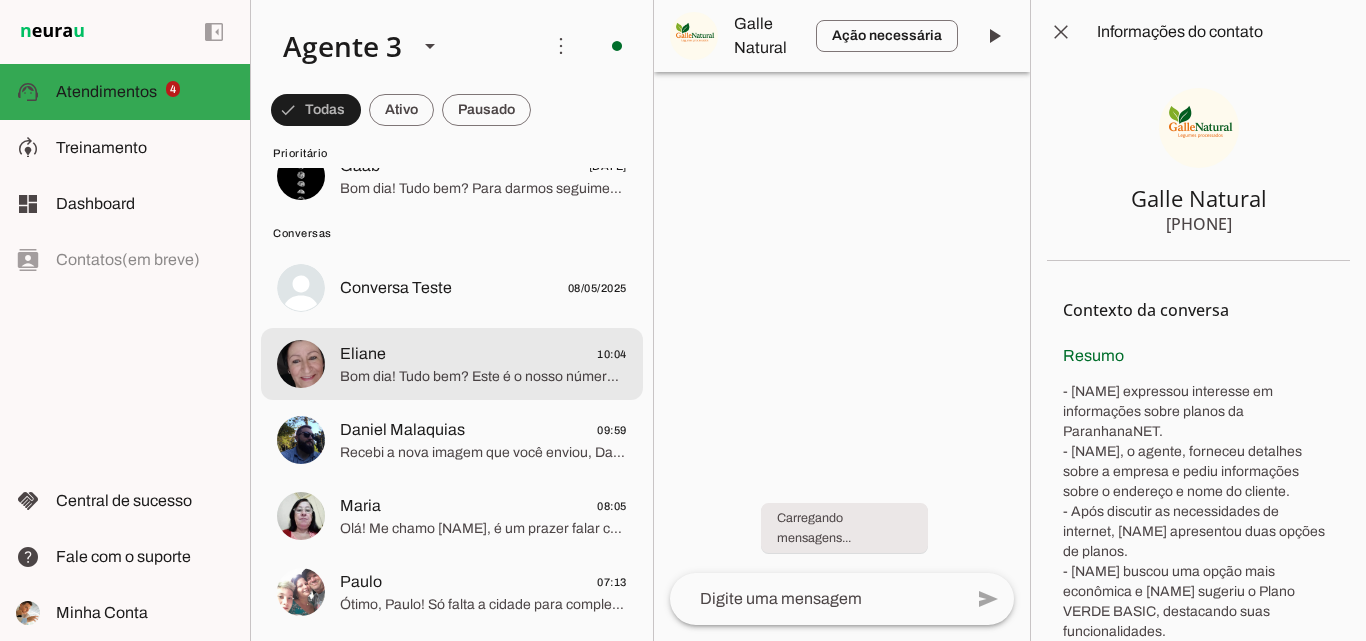 click on "[FIRST]
10:04" 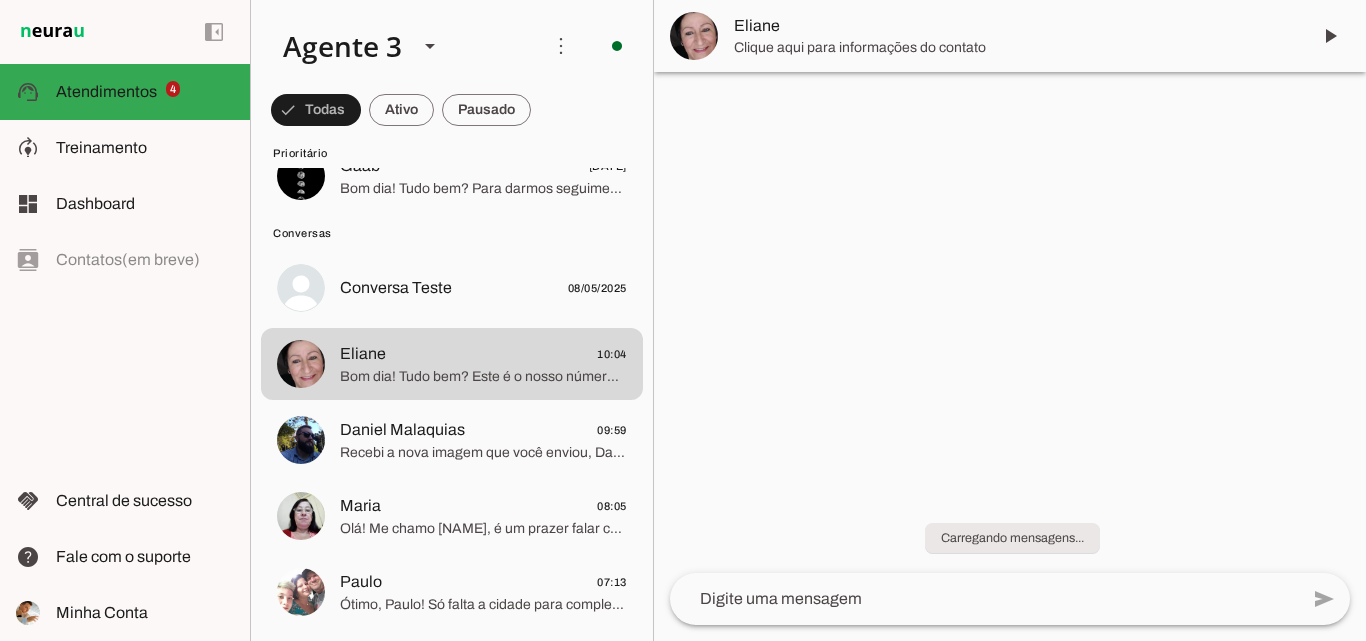 click on "Eliane" at bounding box center [1014, 26] 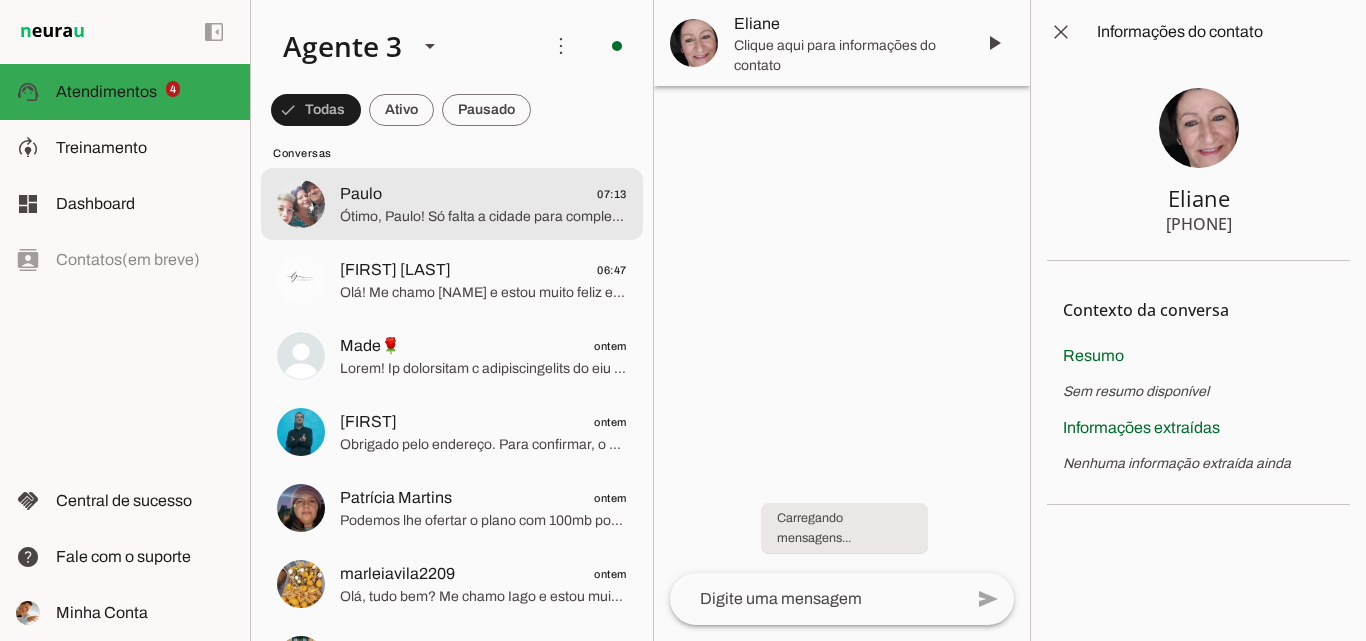 scroll, scrollTop: 700, scrollLeft: 0, axis: vertical 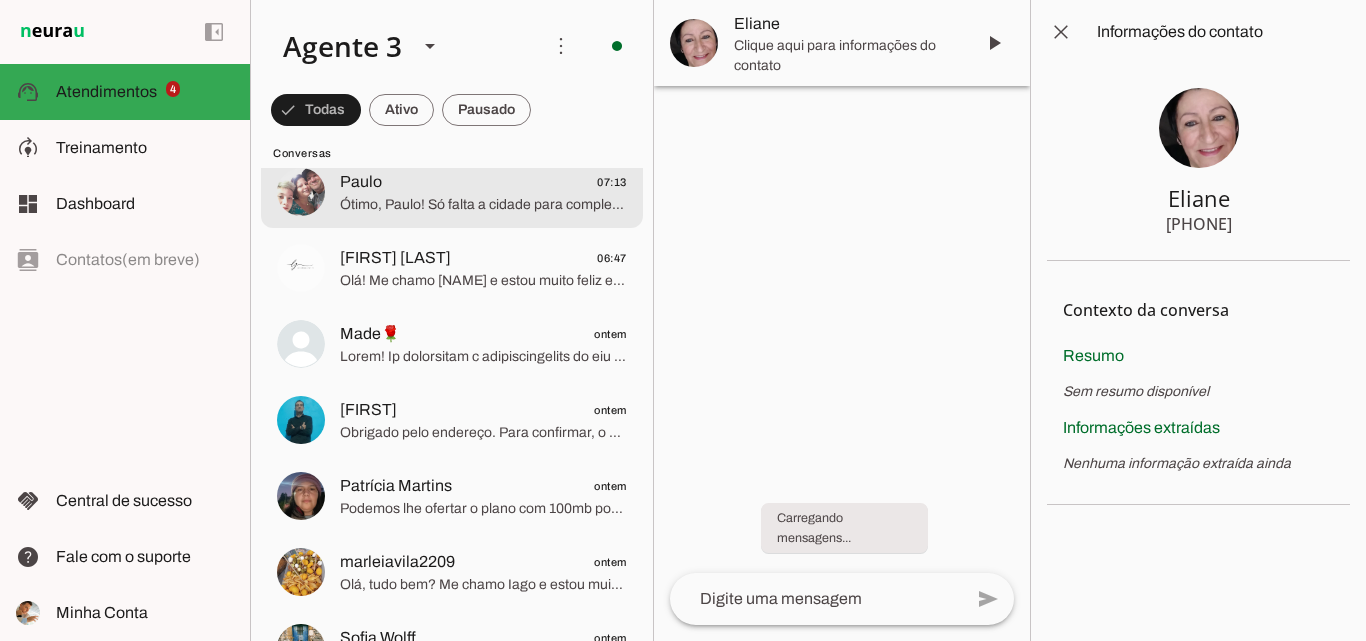 click on "Ótimo, Paulo! Só falta a cidade para completar o endereço e verificar se temos cobertura de fibra óptica para você. Pode informar a cidade, por favor? E aproveitando, por favor, me informe também o seu CPF para registrar o pedido e liberar os benefícios como a isenção da taxa de instalação." 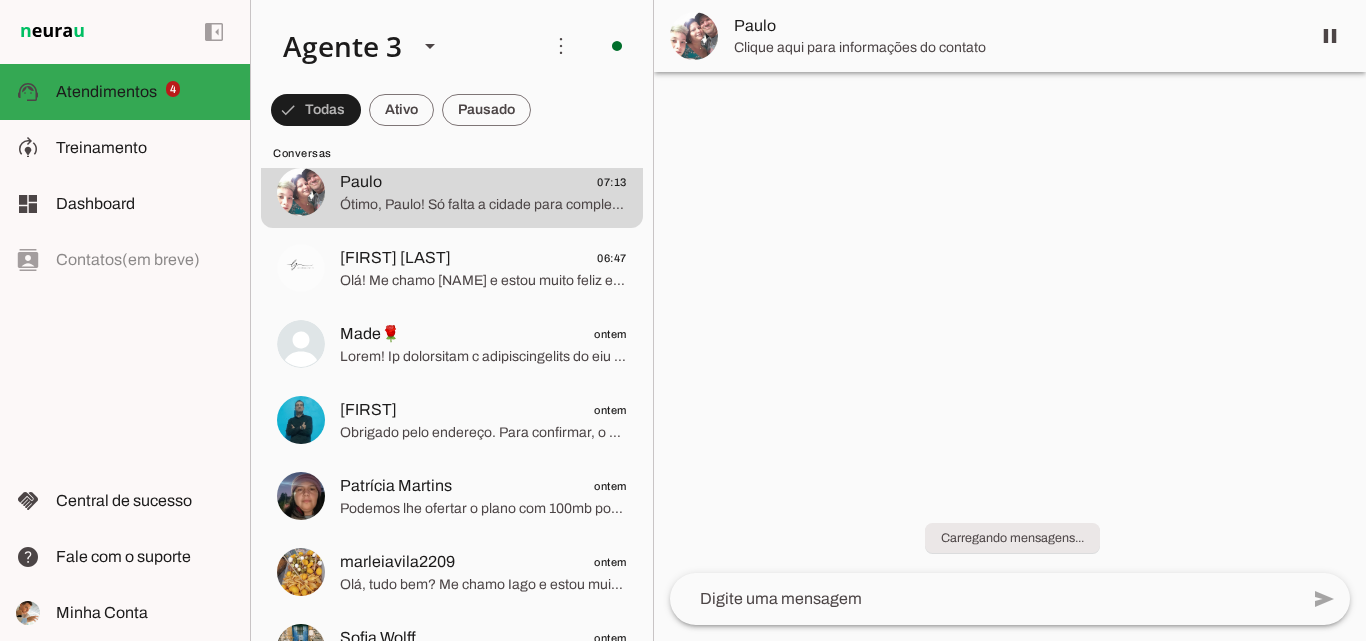 click on "Clique aqui para informações do contato" at bounding box center (1014, 48) 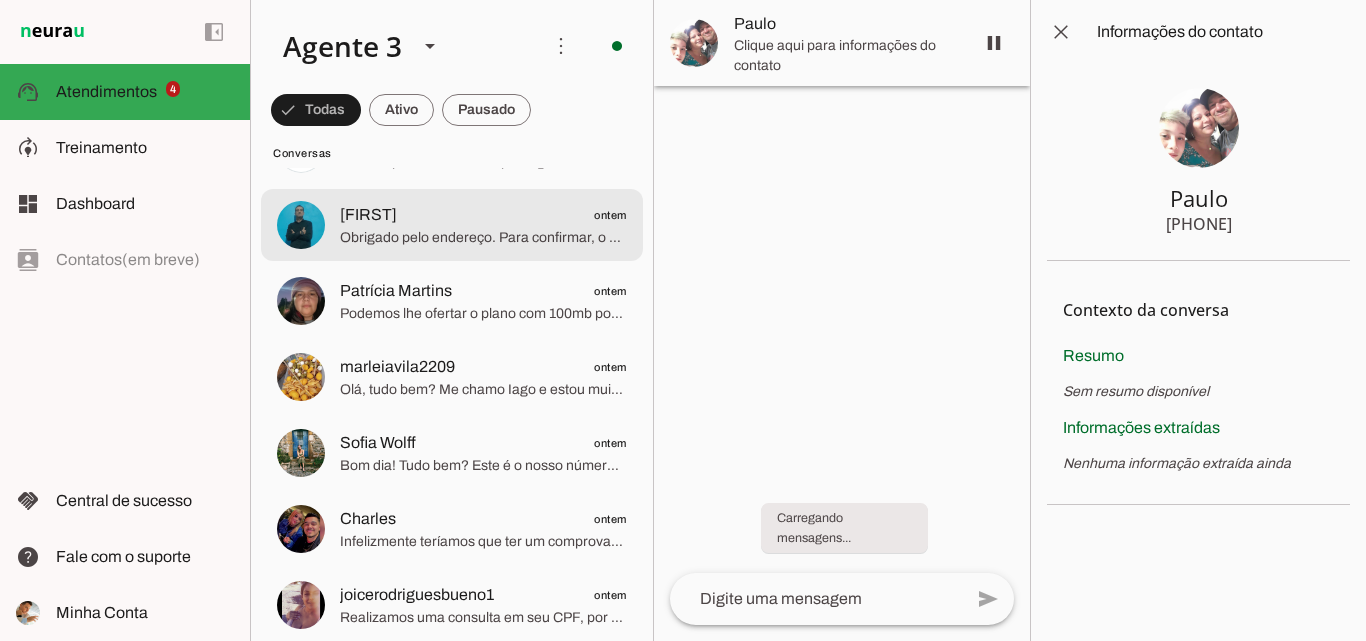 scroll, scrollTop: 900, scrollLeft: 0, axis: vertical 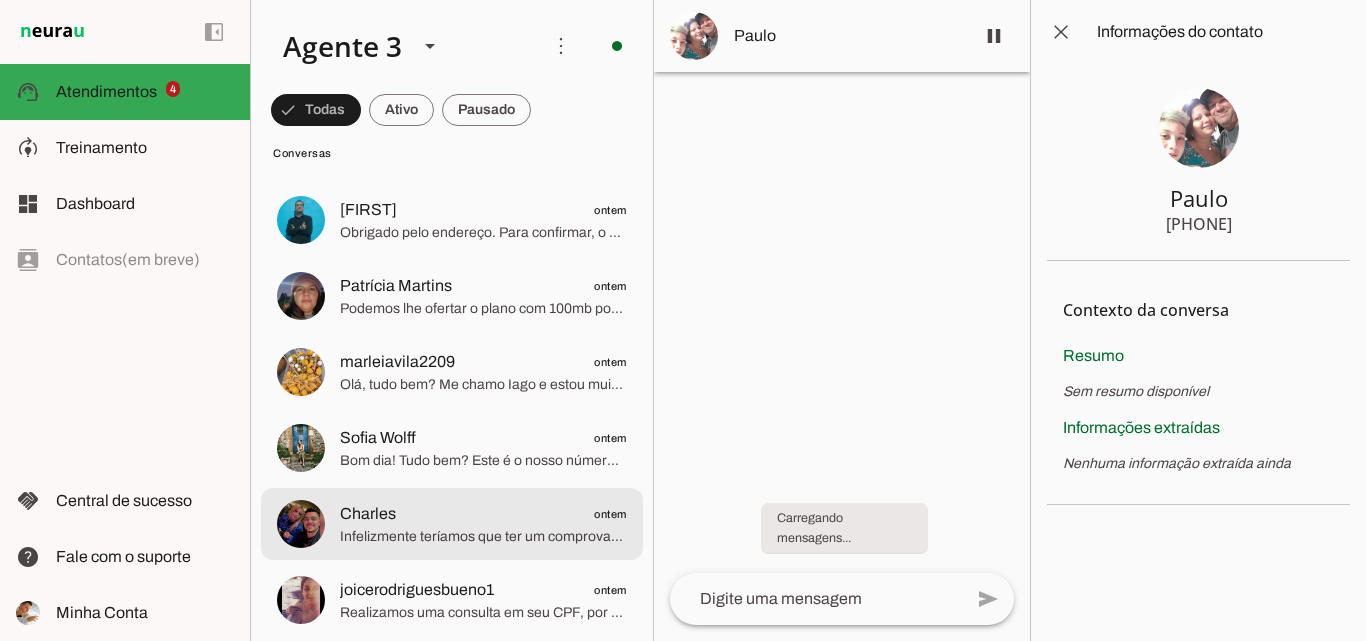 click on "[NAME]
[DATE]" 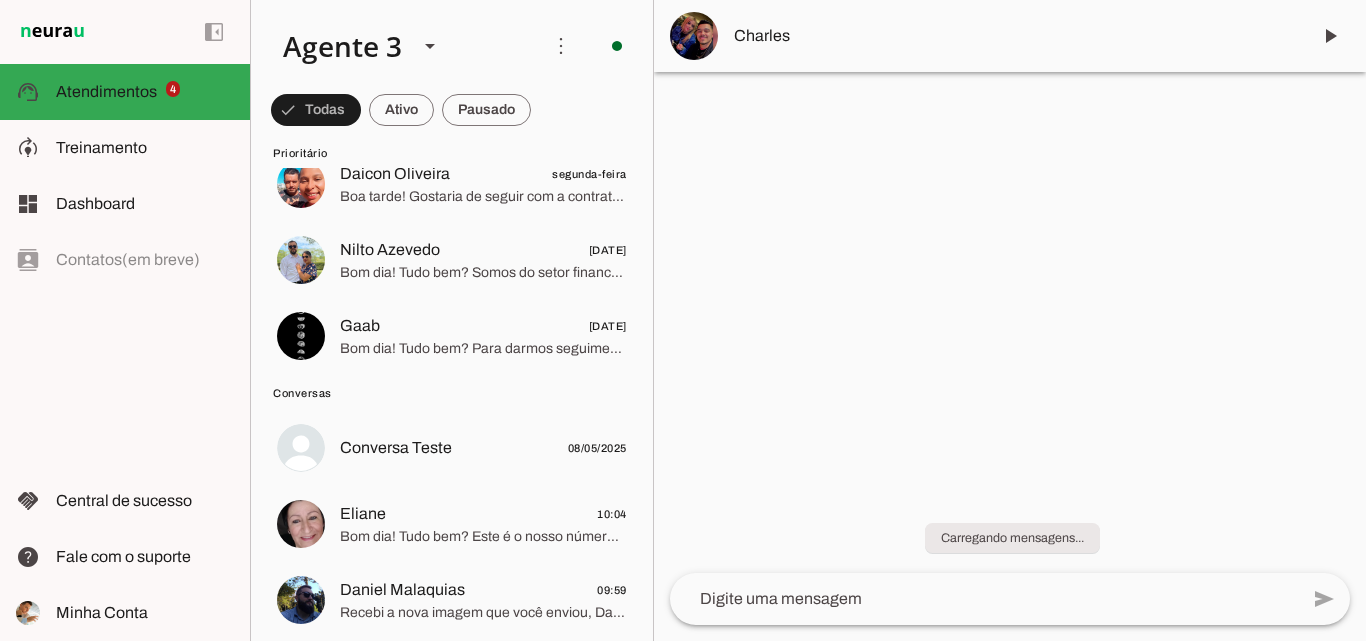 scroll, scrollTop: 0, scrollLeft: 0, axis: both 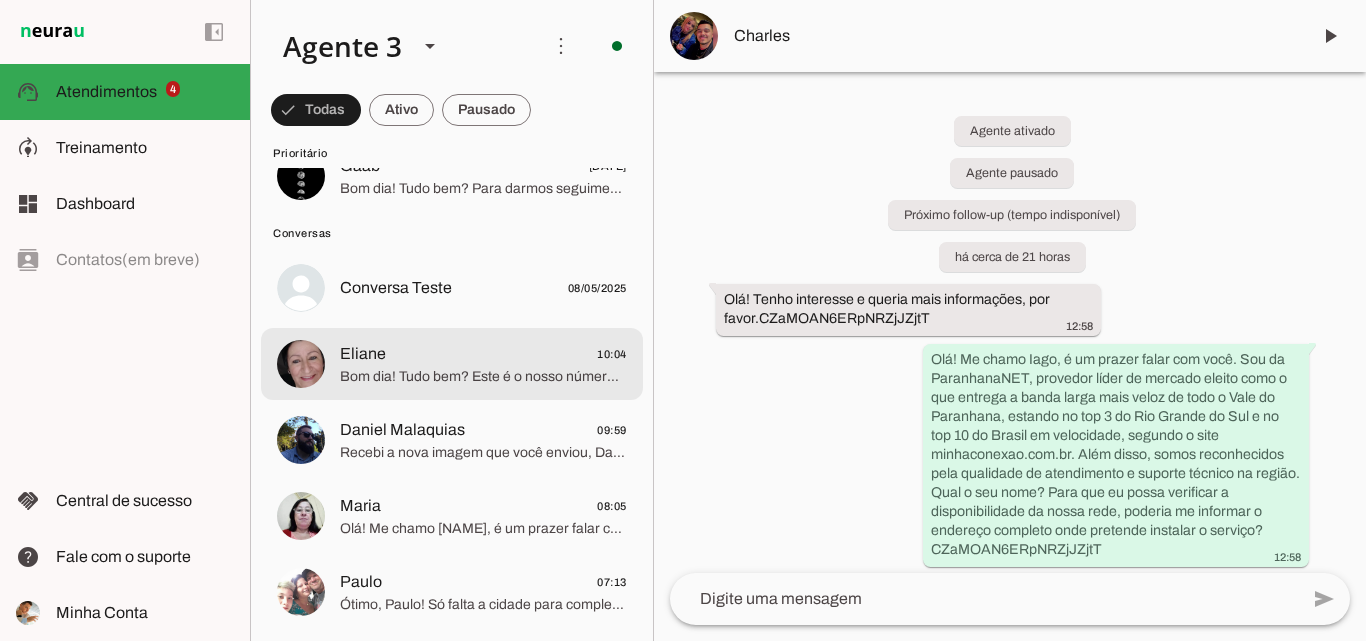 click on "Bom dia! Tudo bem? Este é o nosso número comercial. Para atendimentos referente a suporte técnico, clube de descontos e financeiro, por favor, entre em contato pelo fone 51 3543-1099. Nossos atendentes ficarão felizes em lhe ajudar!" 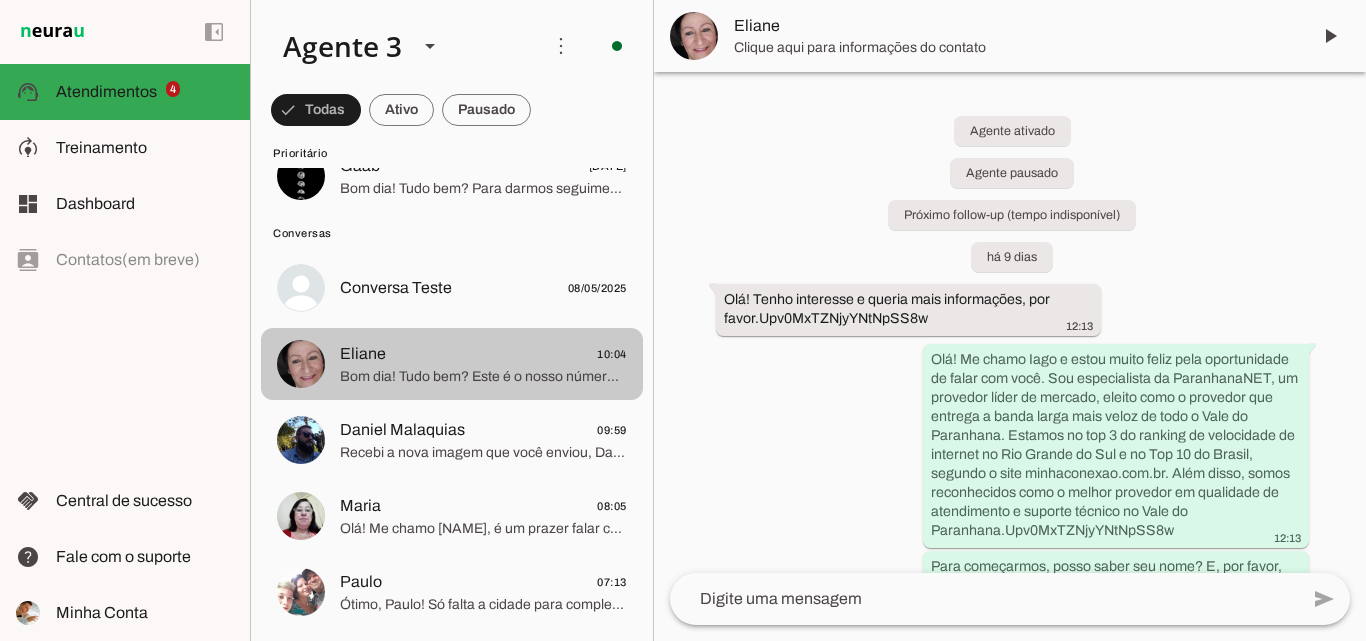 scroll, scrollTop: 0, scrollLeft: 0, axis: both 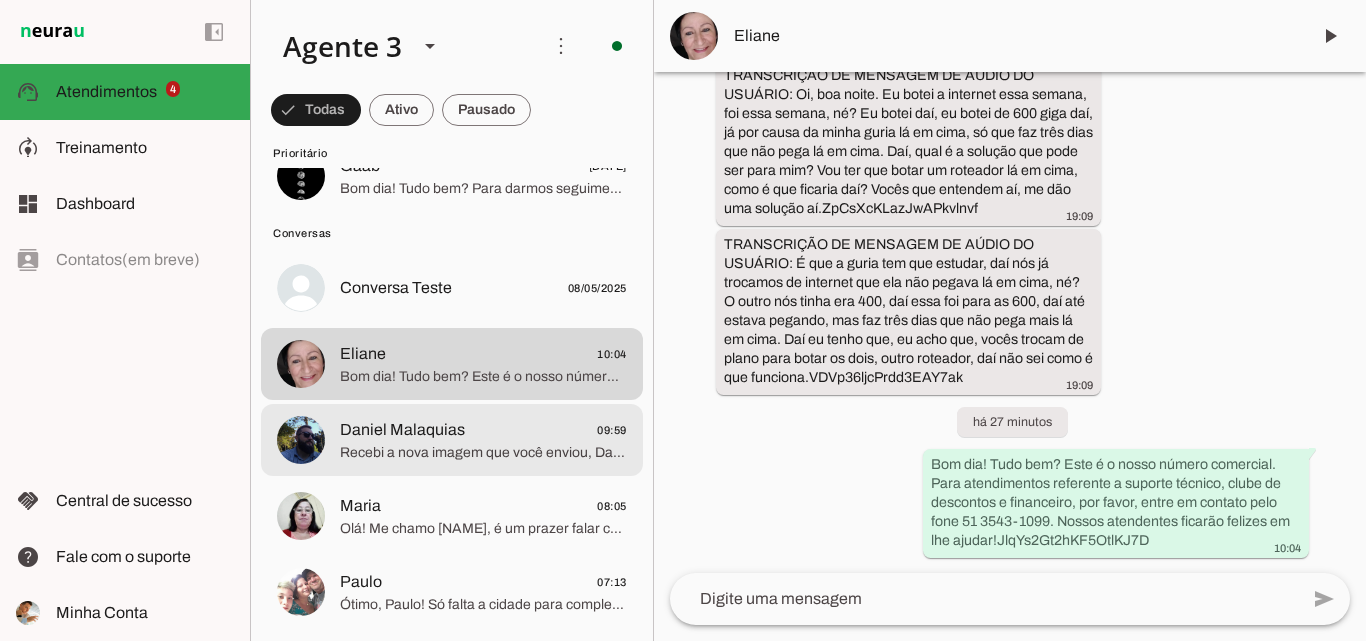 click on "[FIRST] [LAST]
09:59" 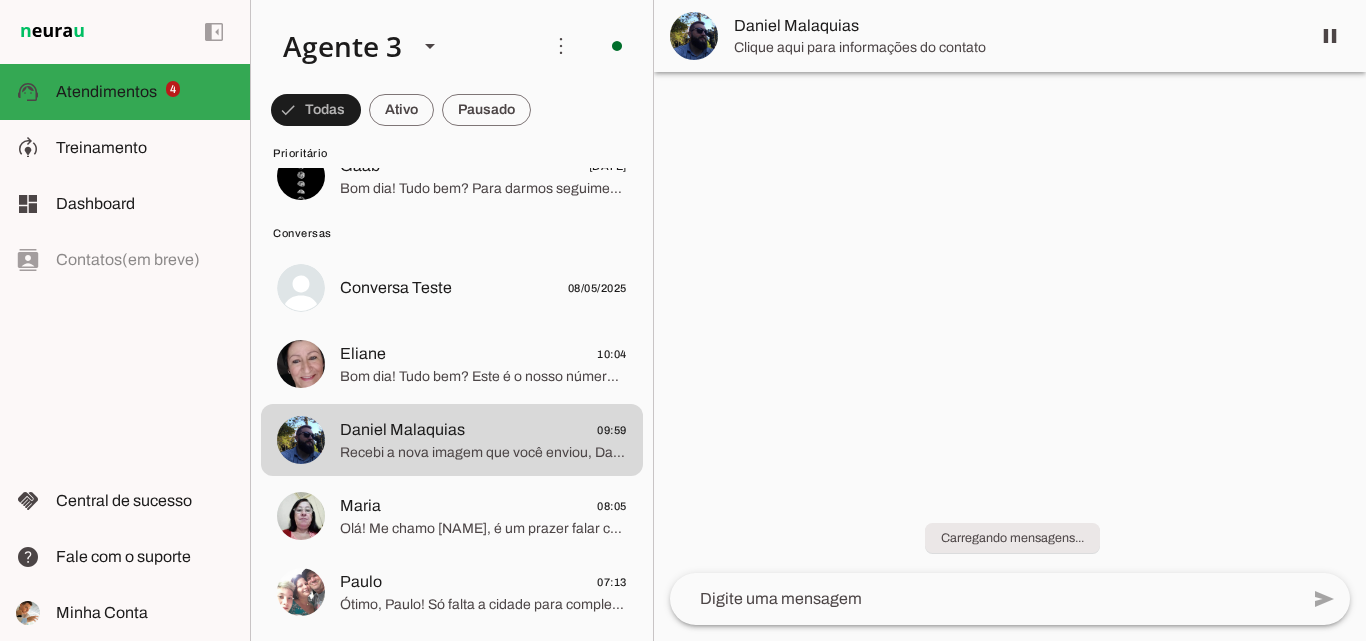 scroll, scrollTop: 0, scrollLeft: 0, axis: both 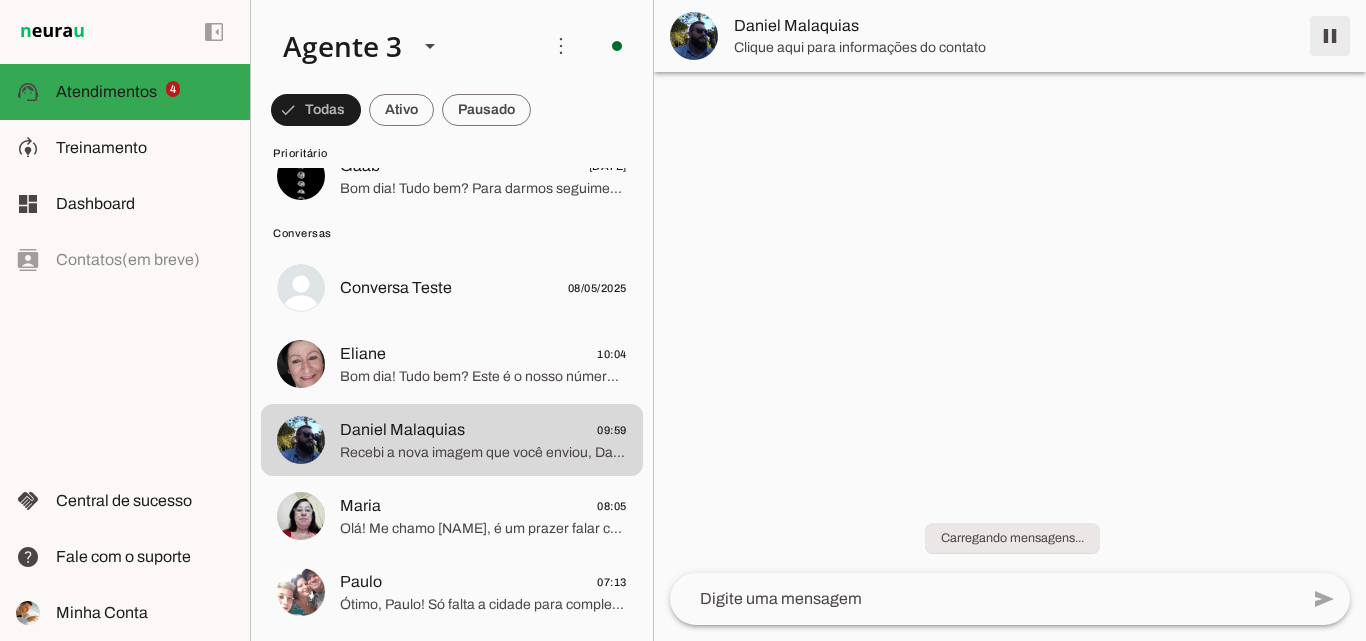 click at bounding box center [1330, 36] 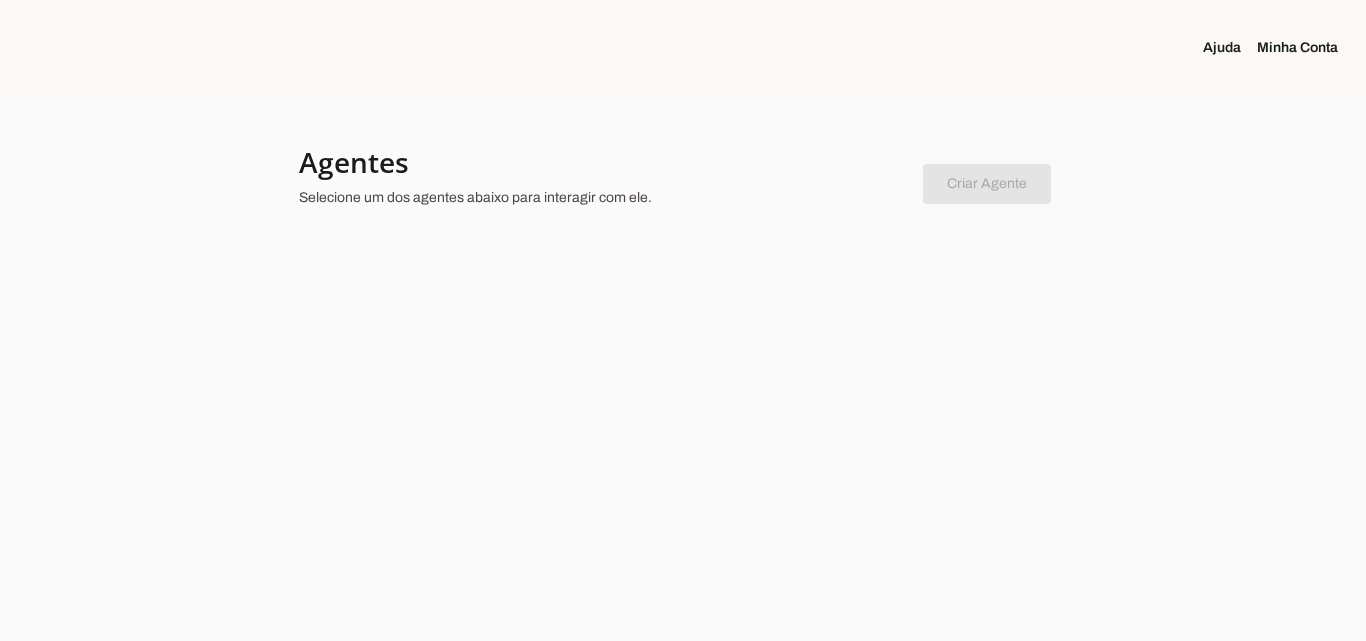scroll, scrollTop: 0, scrollLeft: 0, axis: both 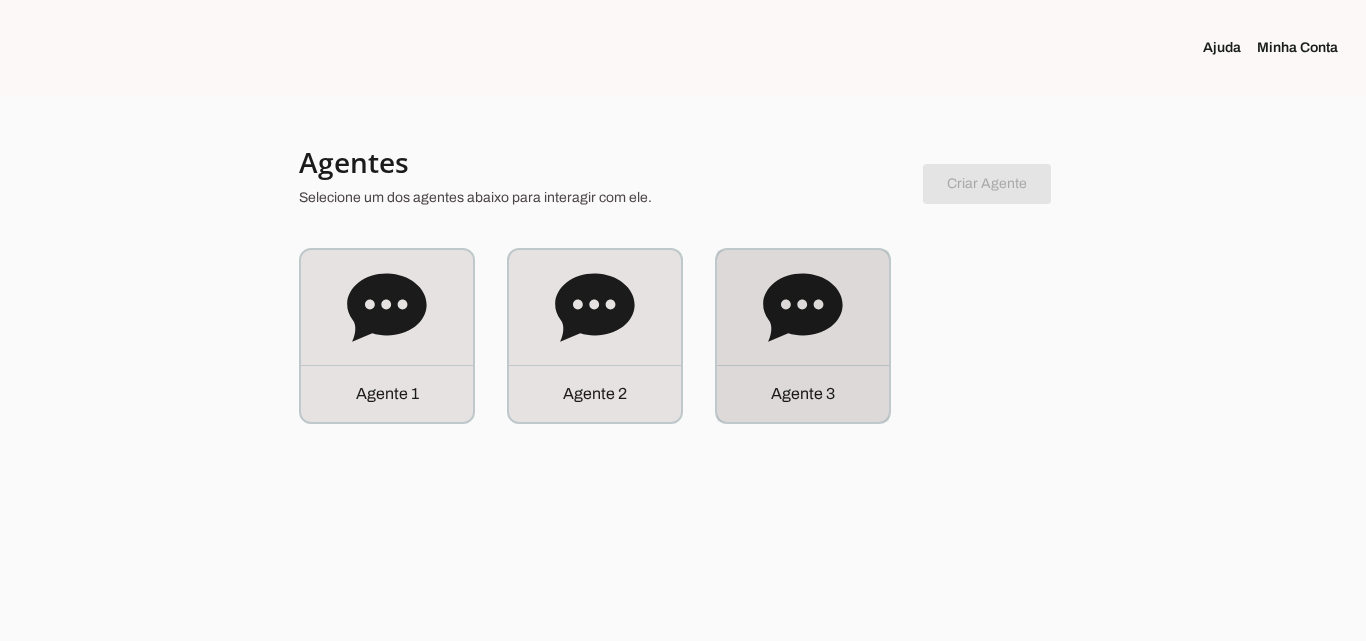 click on "Agente 3" 